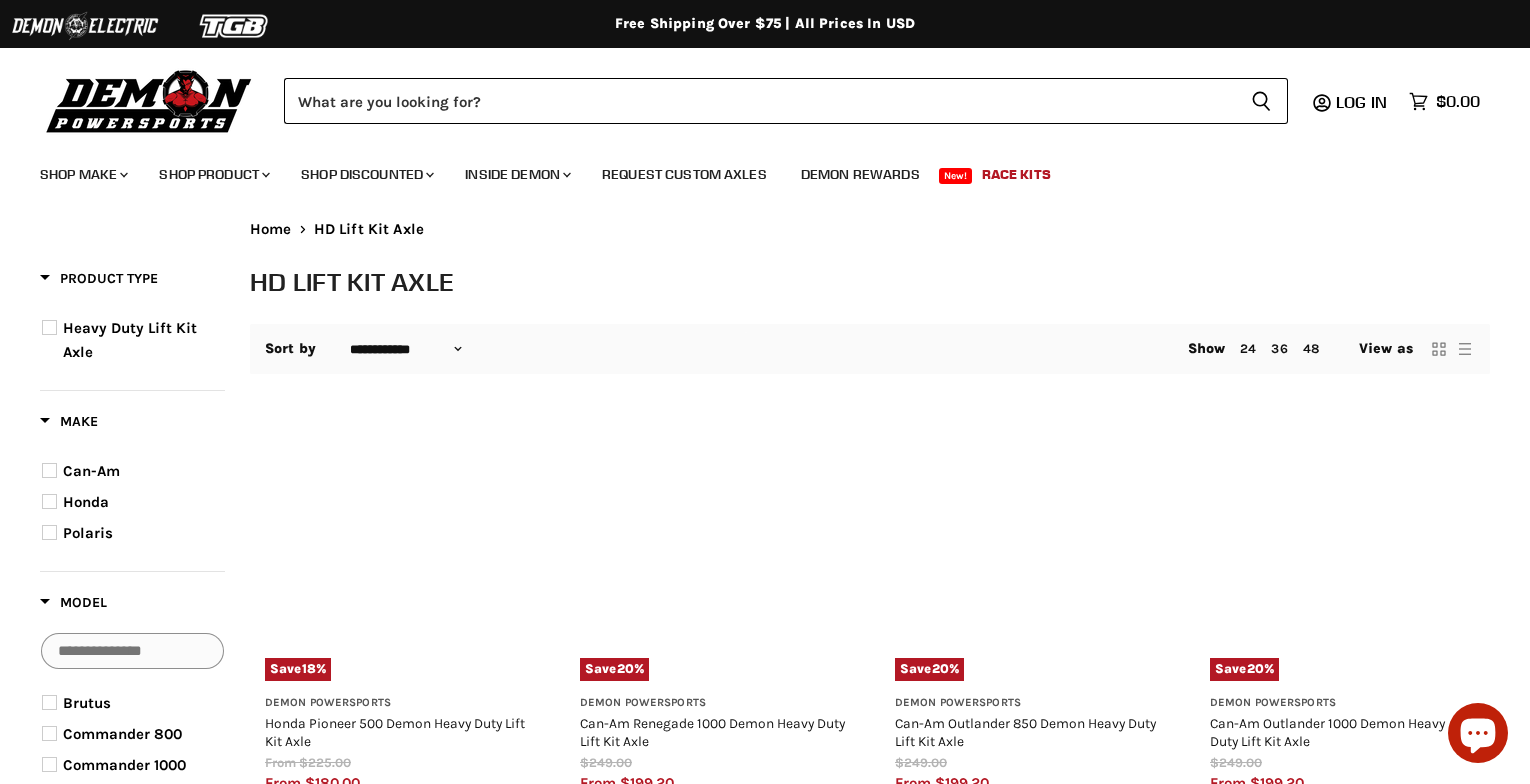select on "**********" 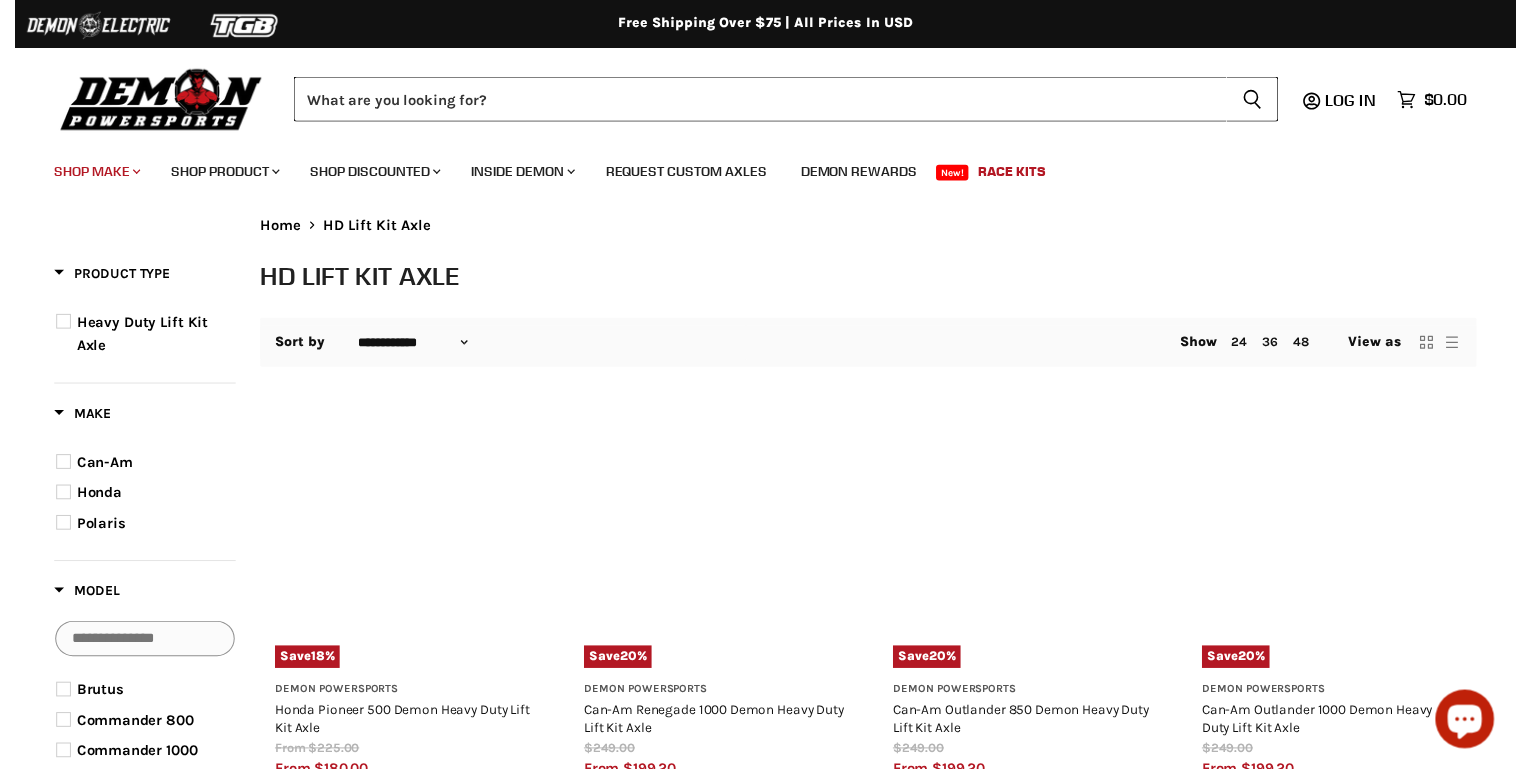 scroll, scrollTop: 0, scrollLeft: 0, axis: both 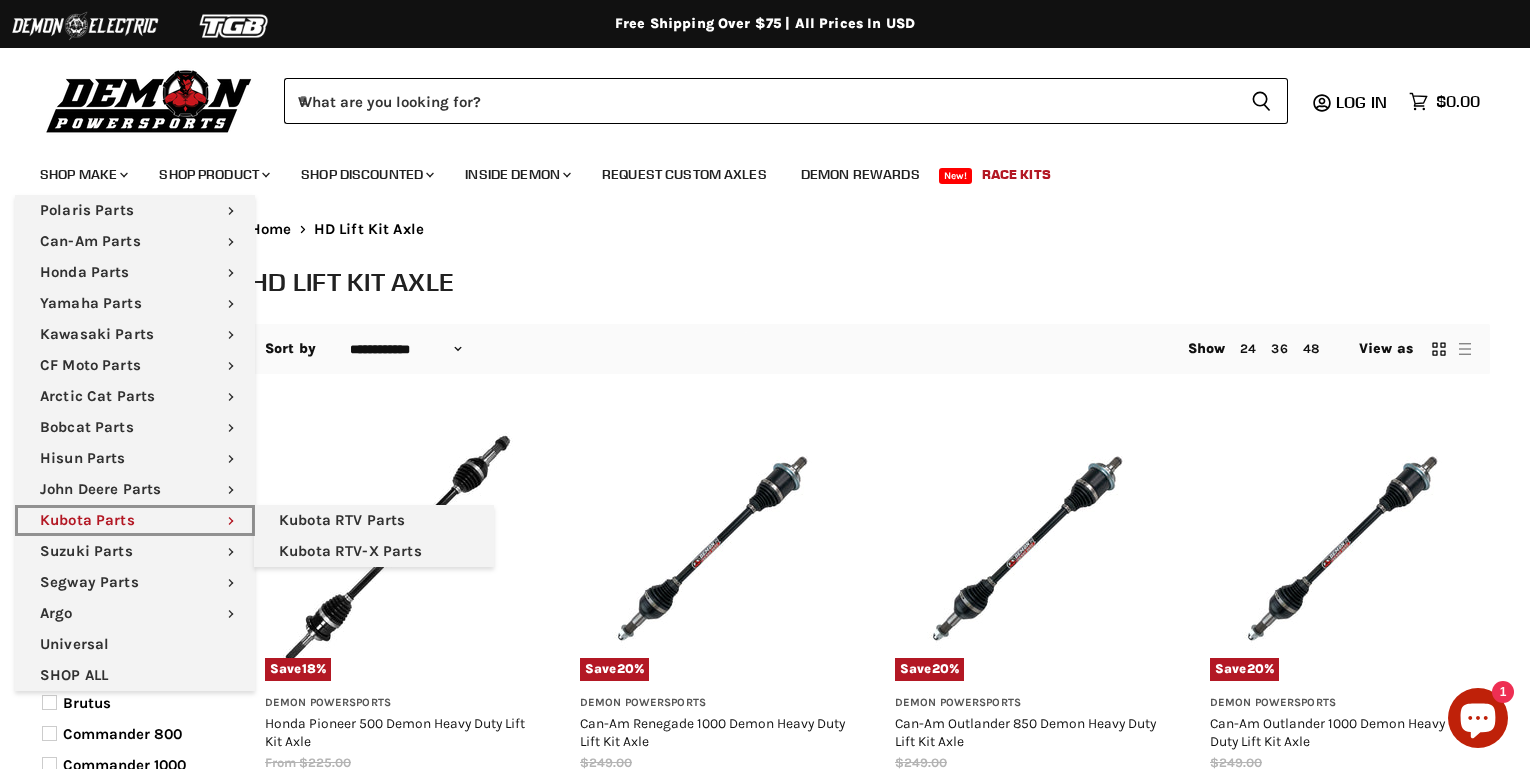click on "Kubota Parts
Chevron down icon" at bounding box center [135, 520] 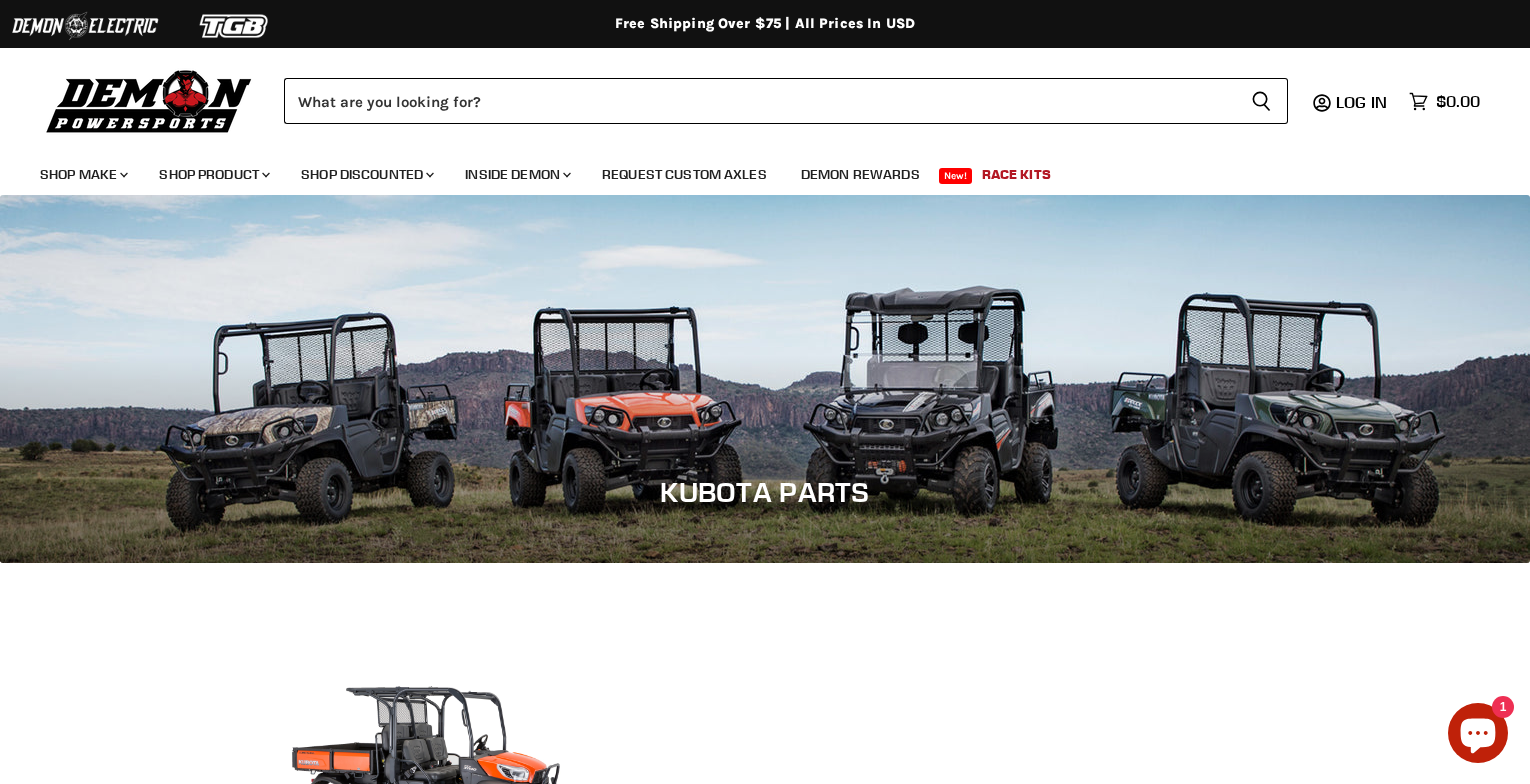 scroll, scrollTop: 0, scrollLeft: 0, axis: both 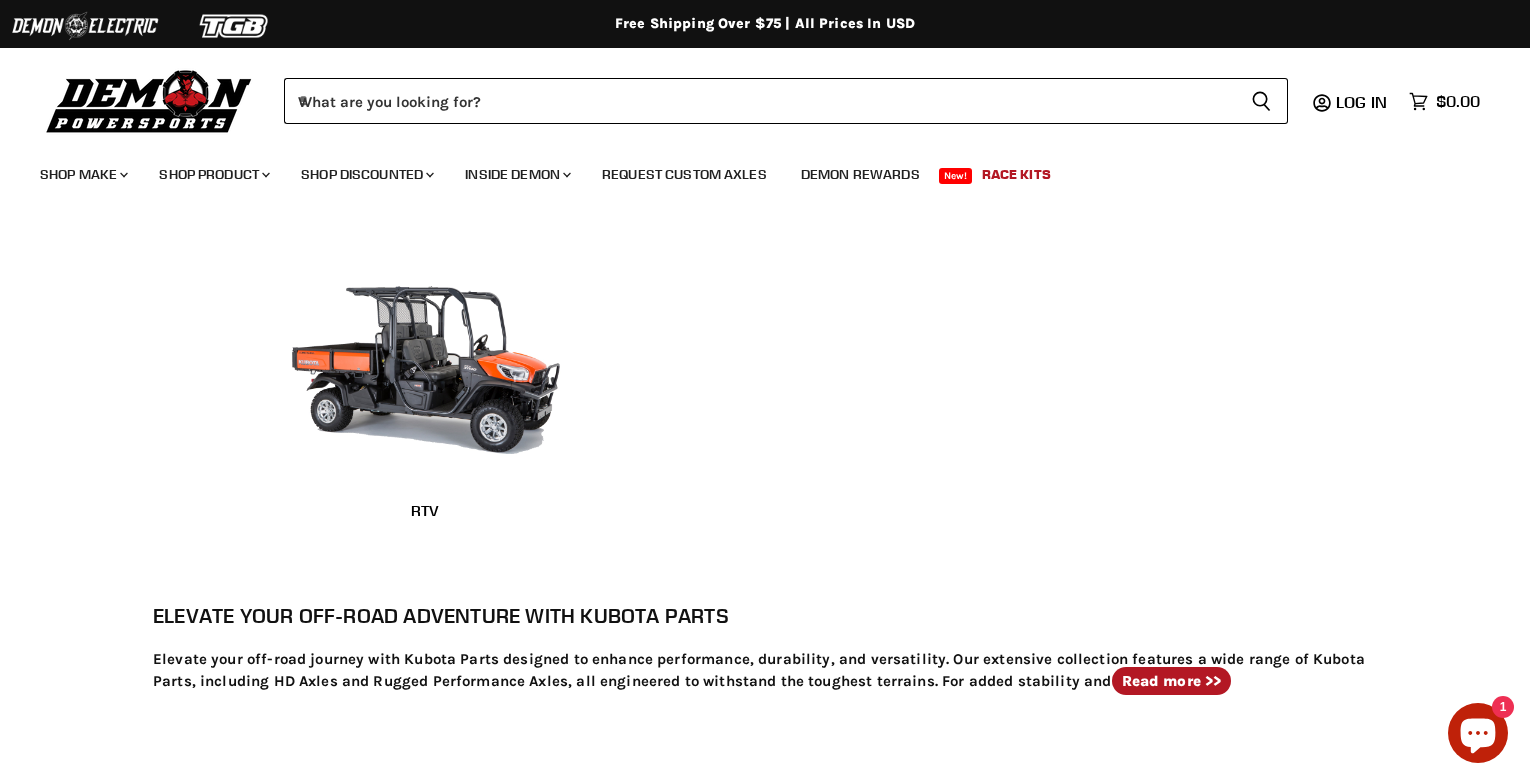 click at bounding box center [425, 348] 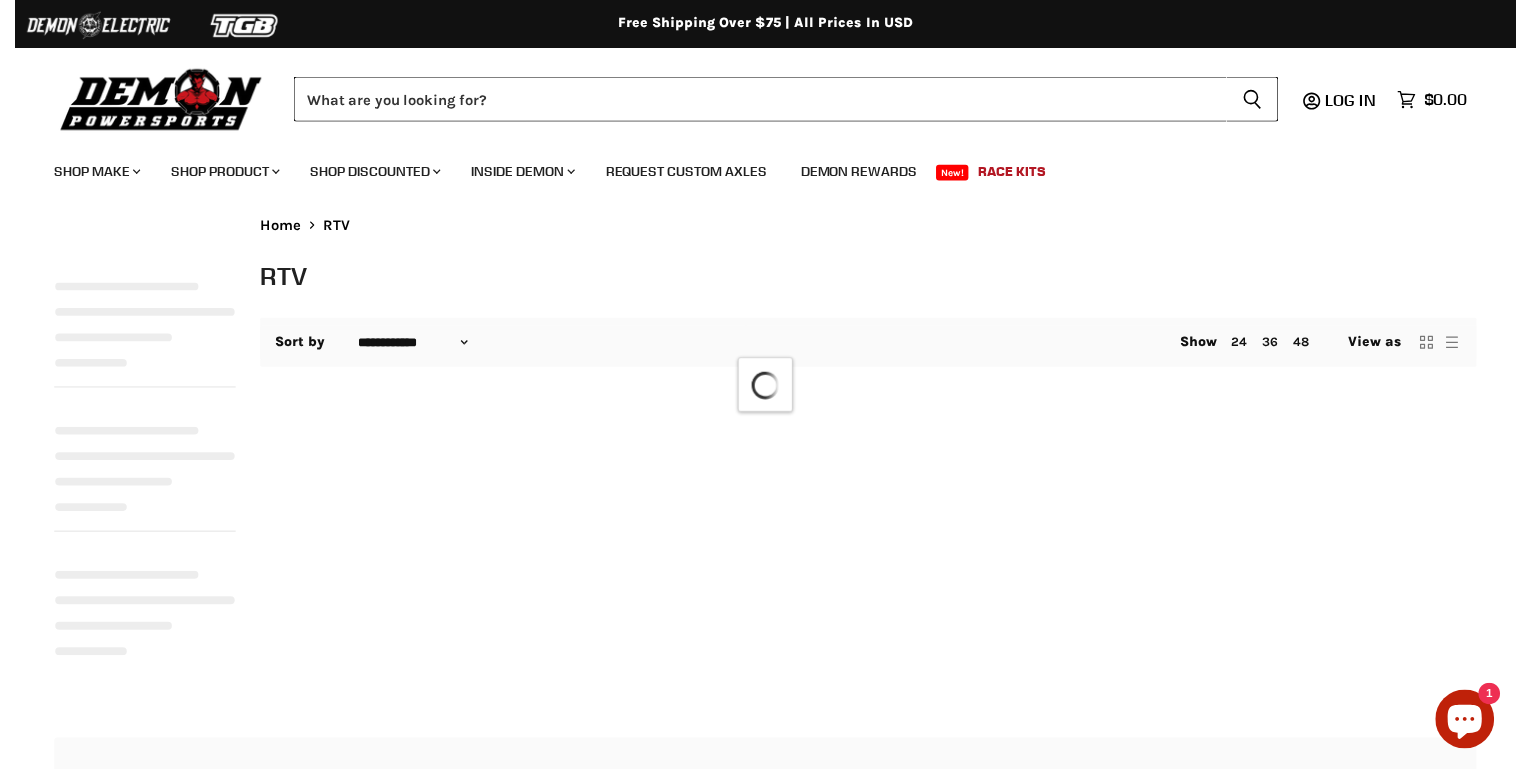 scroll, scrollTop: 0, scrollLeft: 0, axis: both 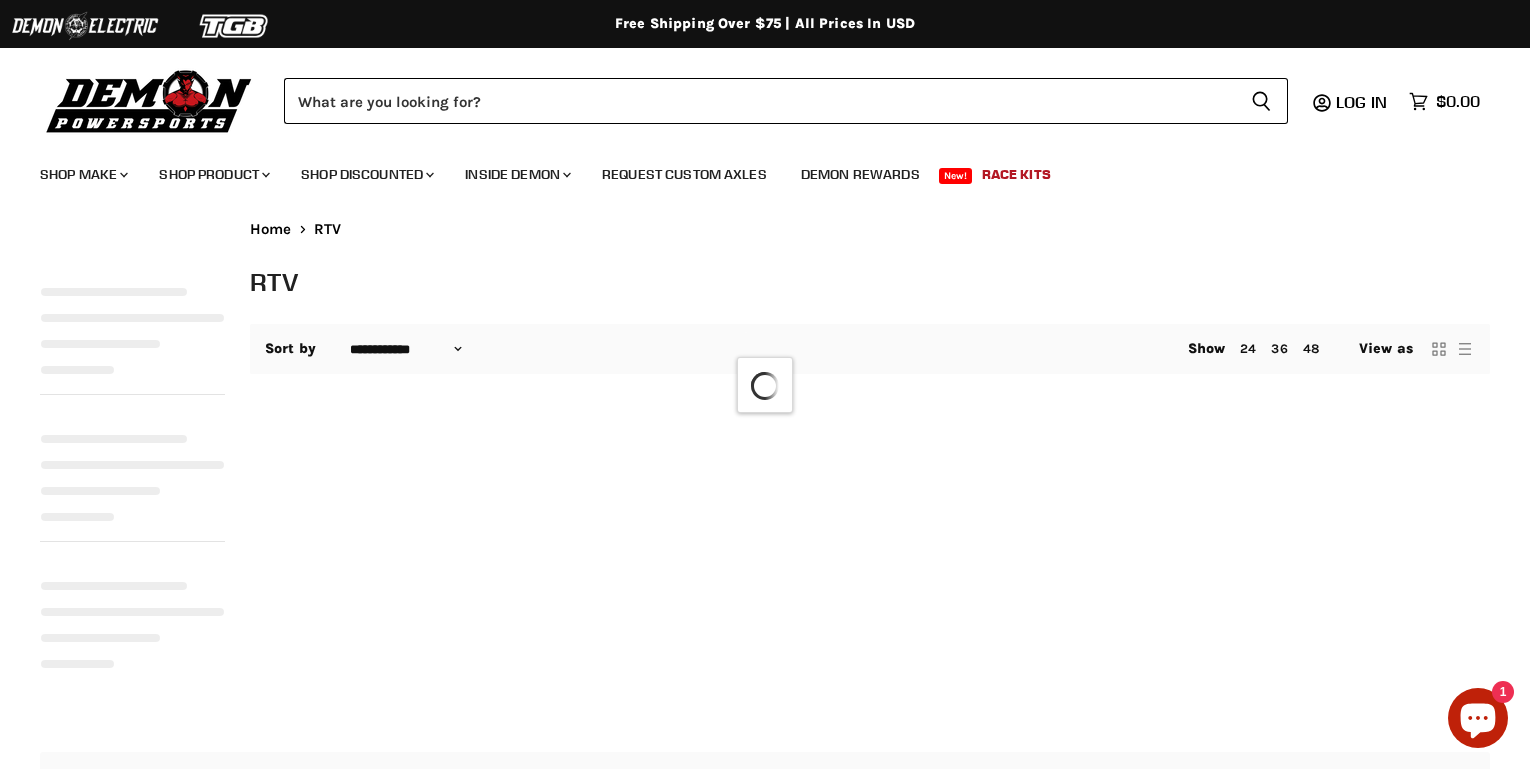 select on "**********" 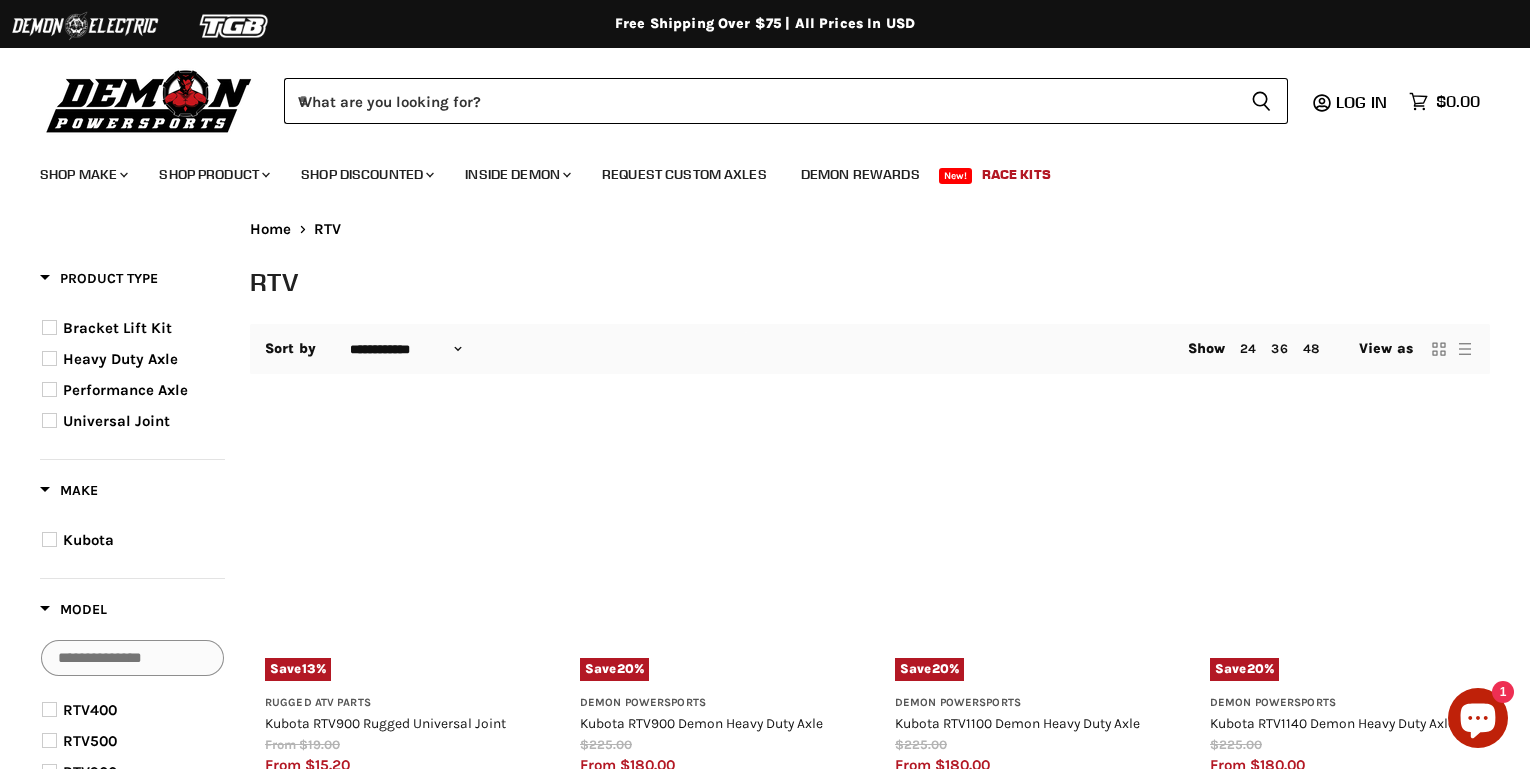 scroll, scrollTop: 0, scrollLeft: 0, axis: both 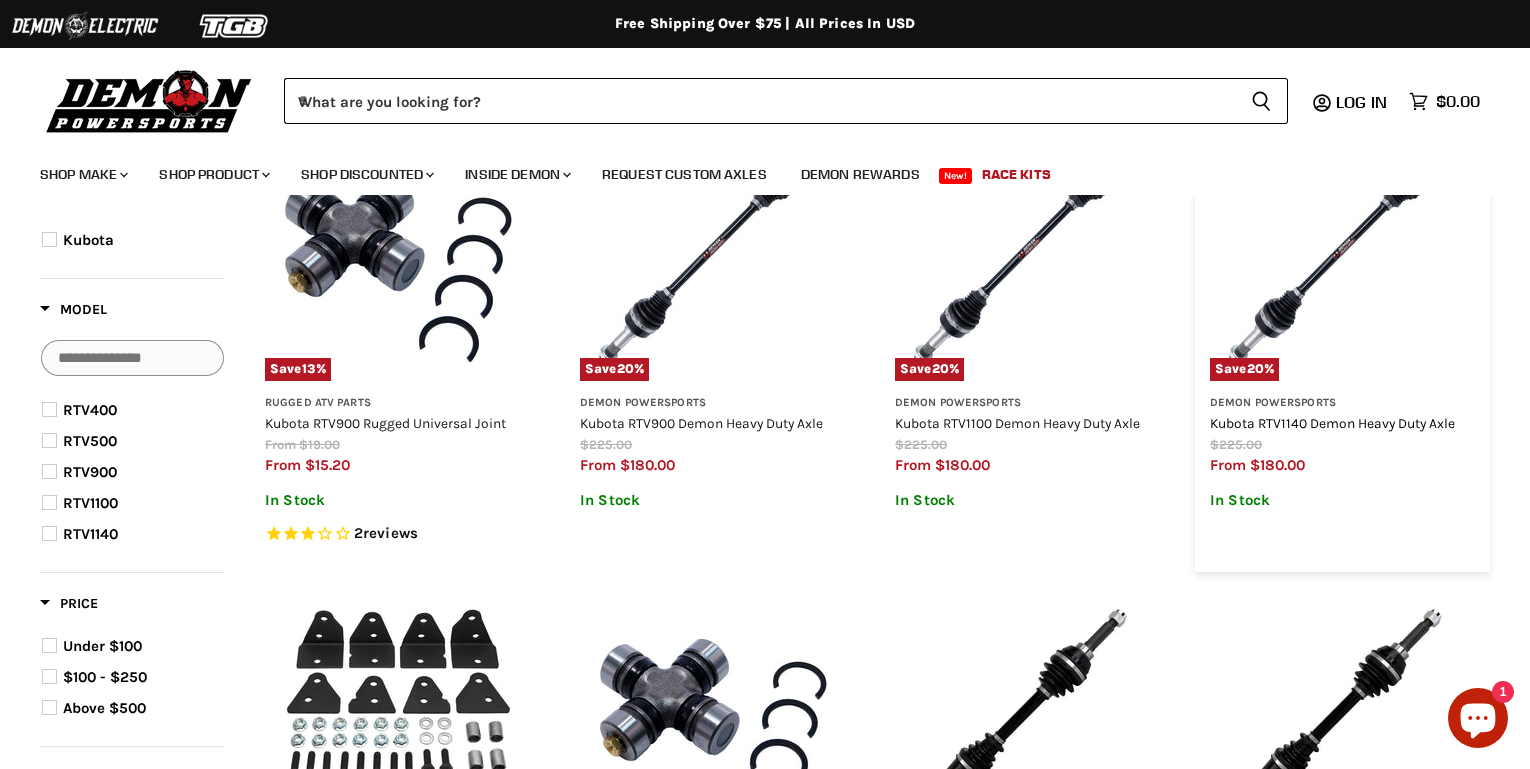 click on "Kubota RTV1140 Demon Heavy Duty Axle" at bounding box center (1332, 423) 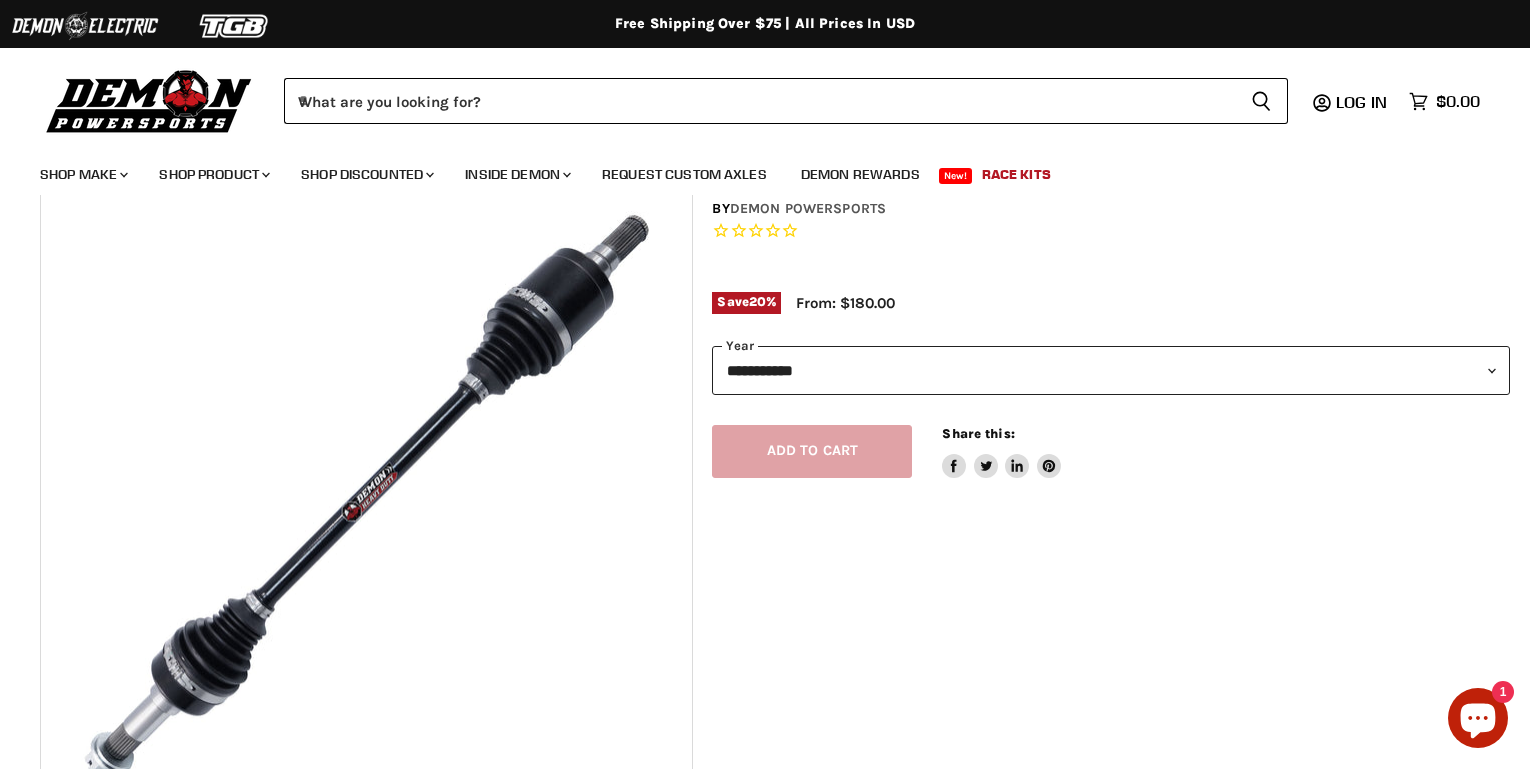 scroll, scrollTop: 100, scrollLeft: 0, axis: vertical 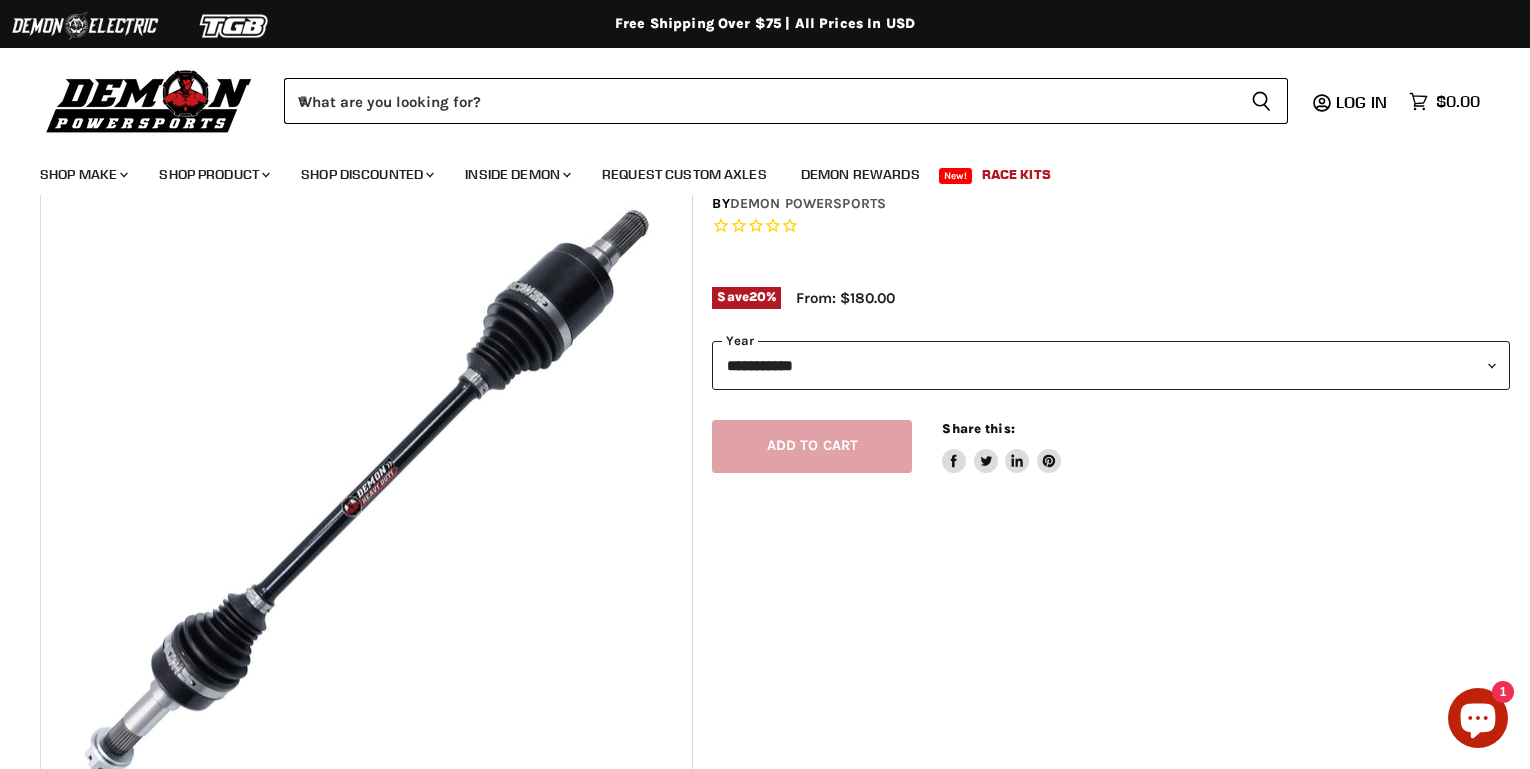 click on "**********" at bounding box center [1111, 365] 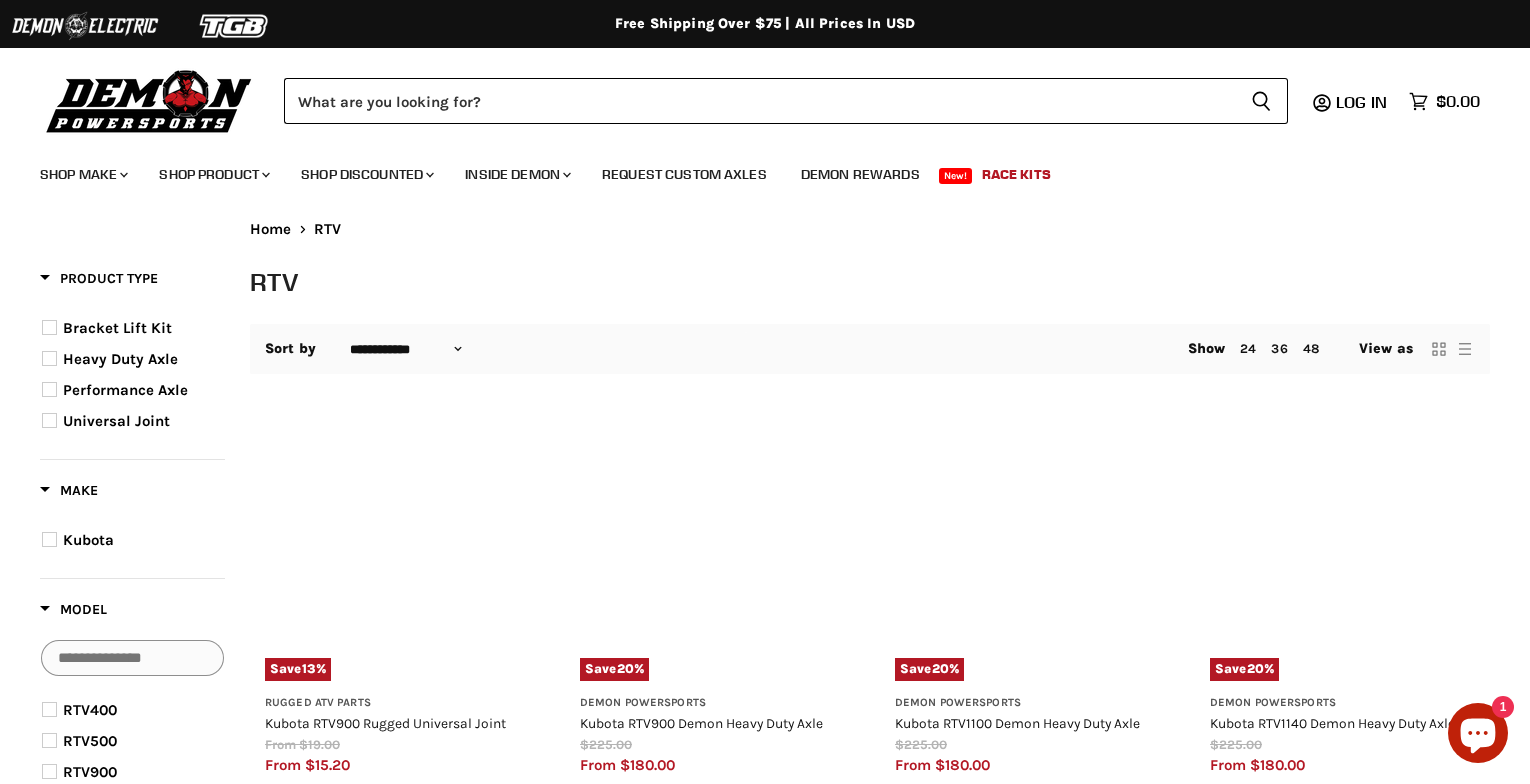 select on "**********" 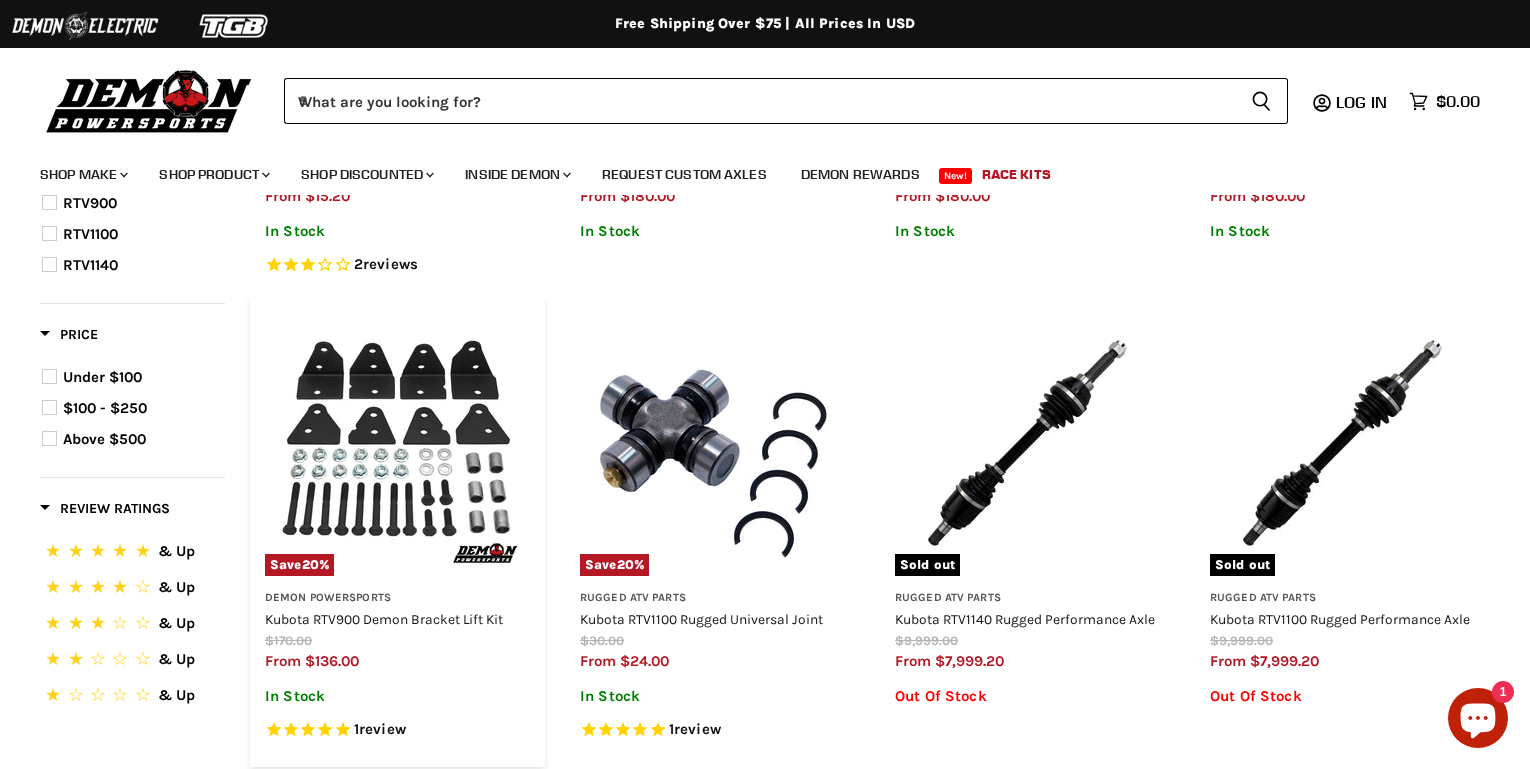 scroll, scrollTop: 600, scrollLeft: 0, axis: vertical 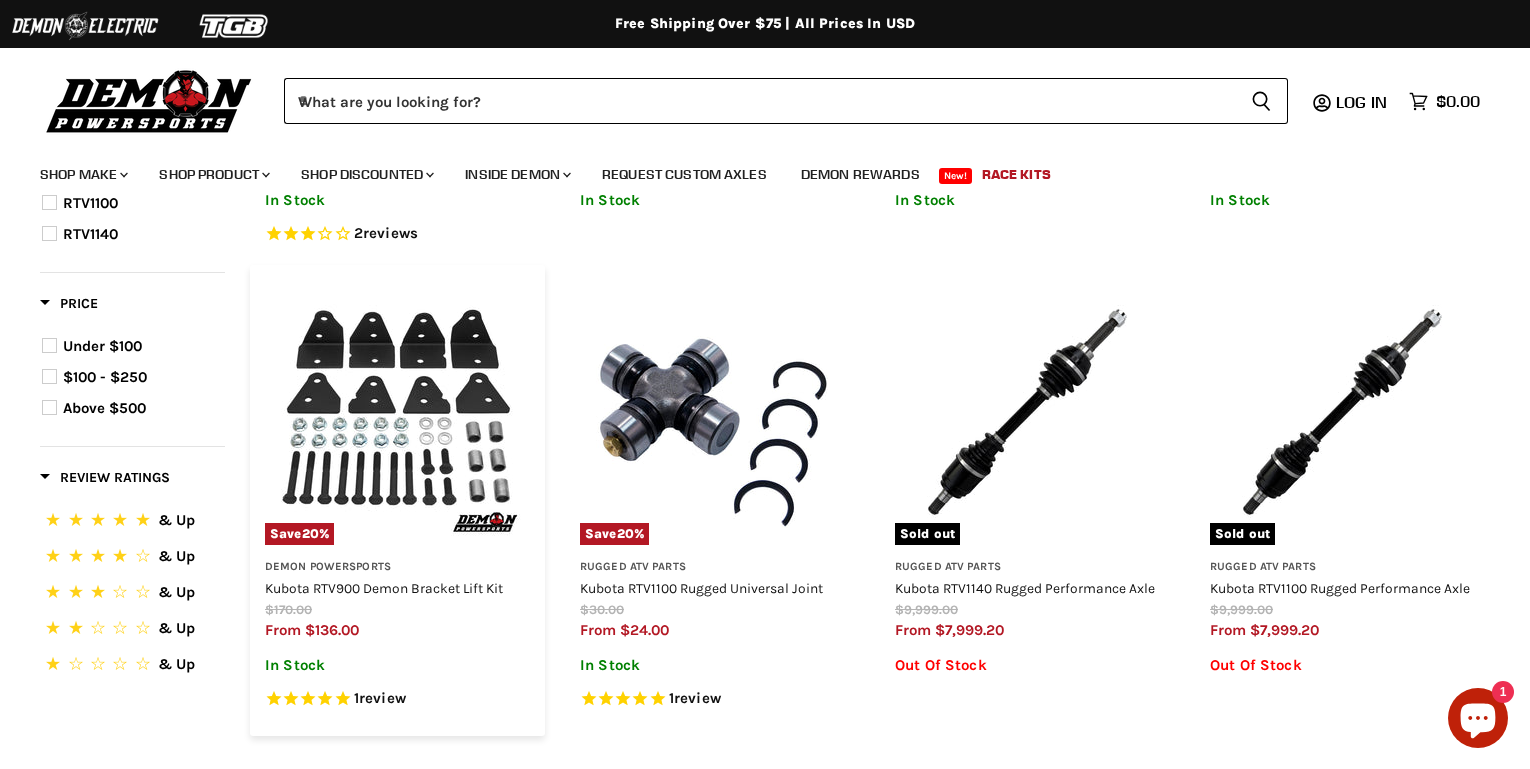 click at bounding box center [397, 412] 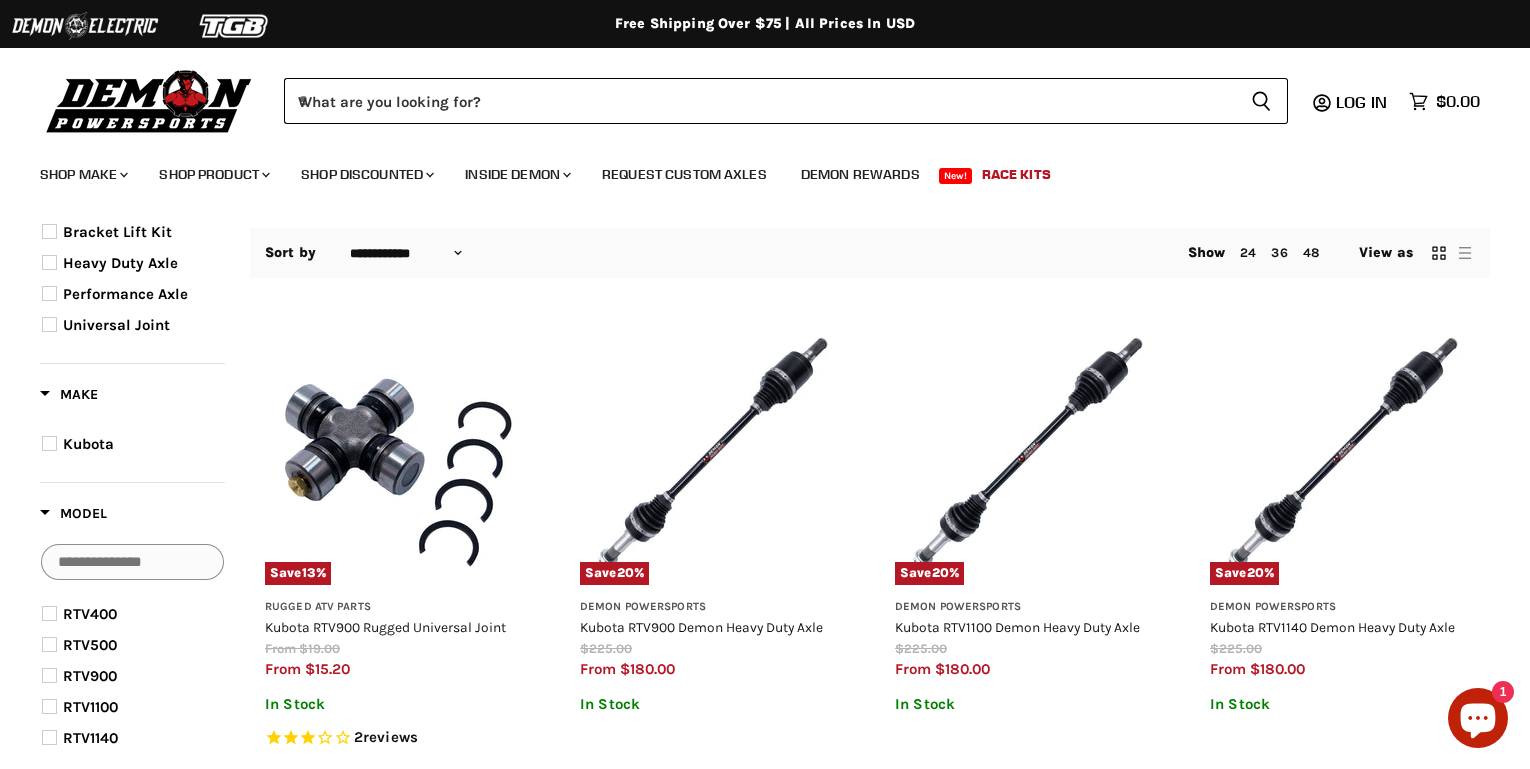 scroll, scrollTop: 0, scrollLeft: 0, axis: both 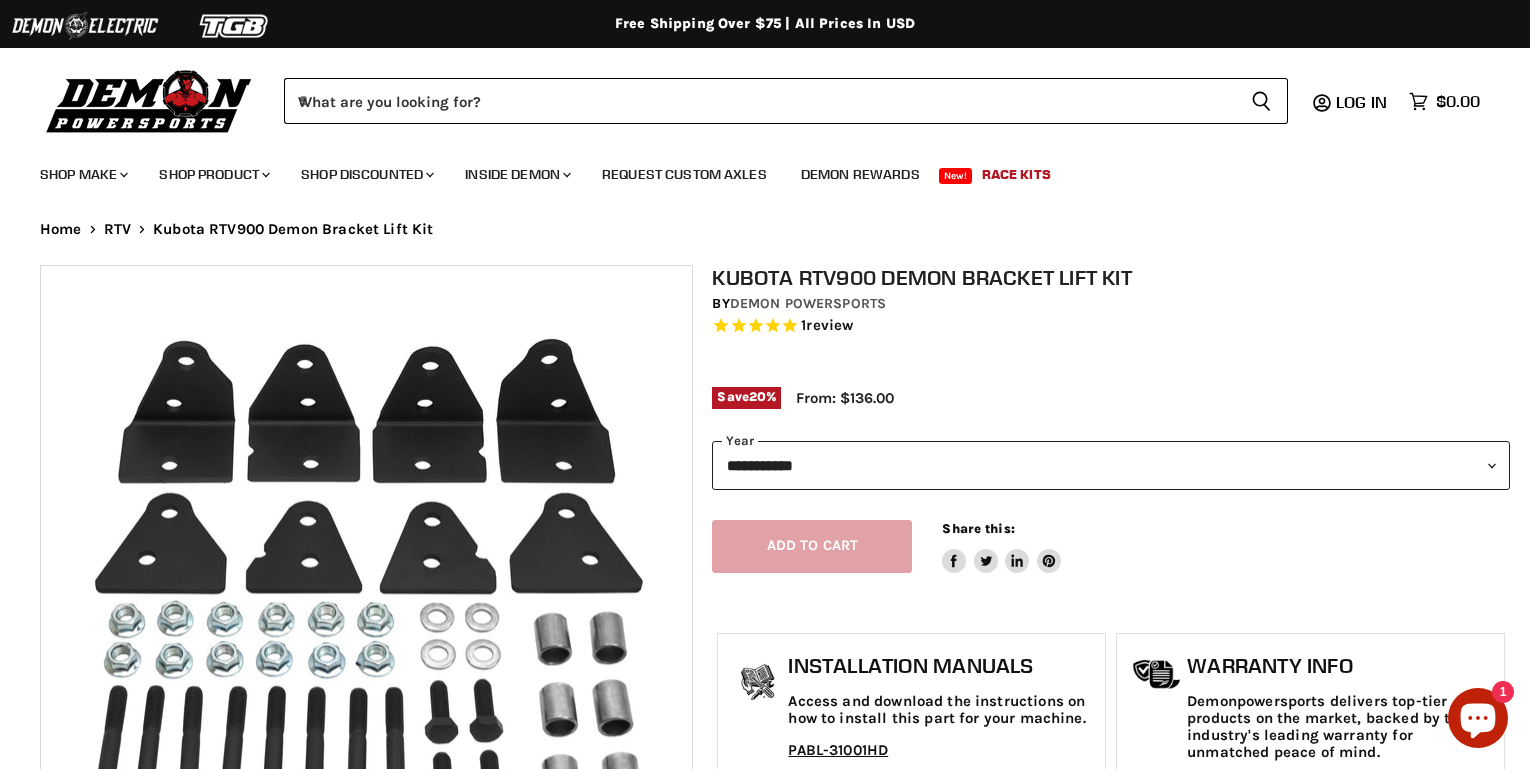 select on "******" 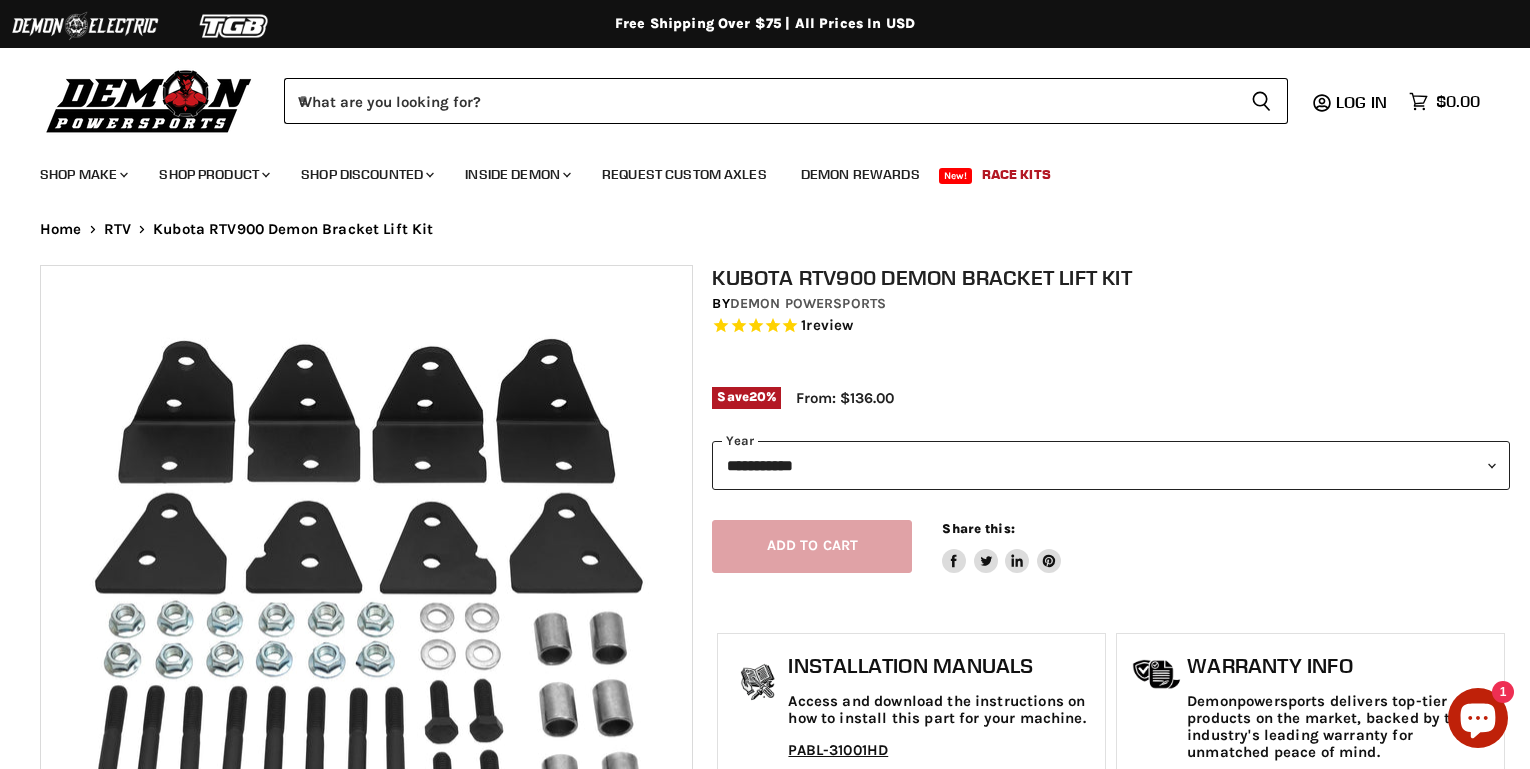 scroll, scrollTop: 0, scrollLeft: 0, axis: both 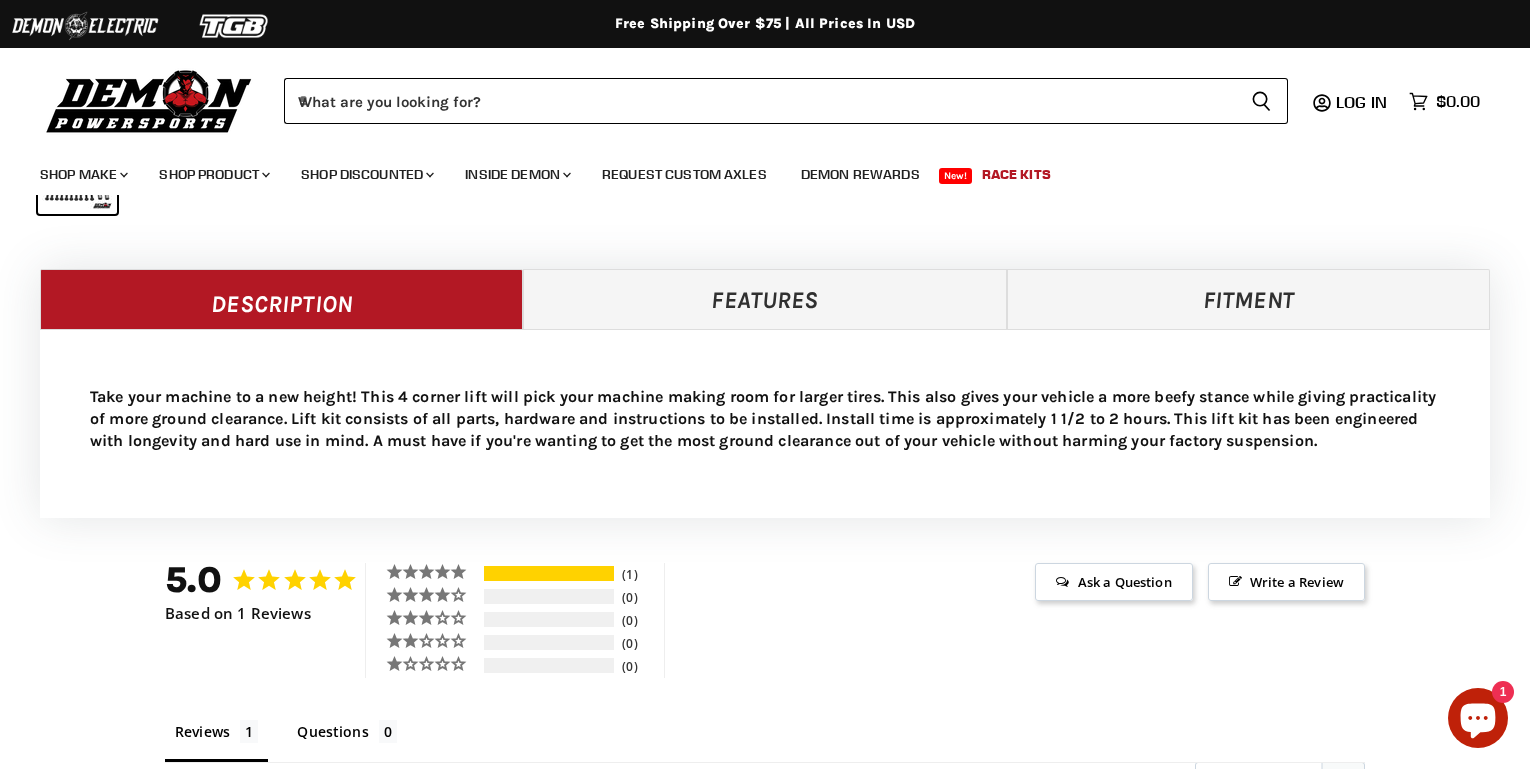 click on "Features" at bounding box center (764, 299) 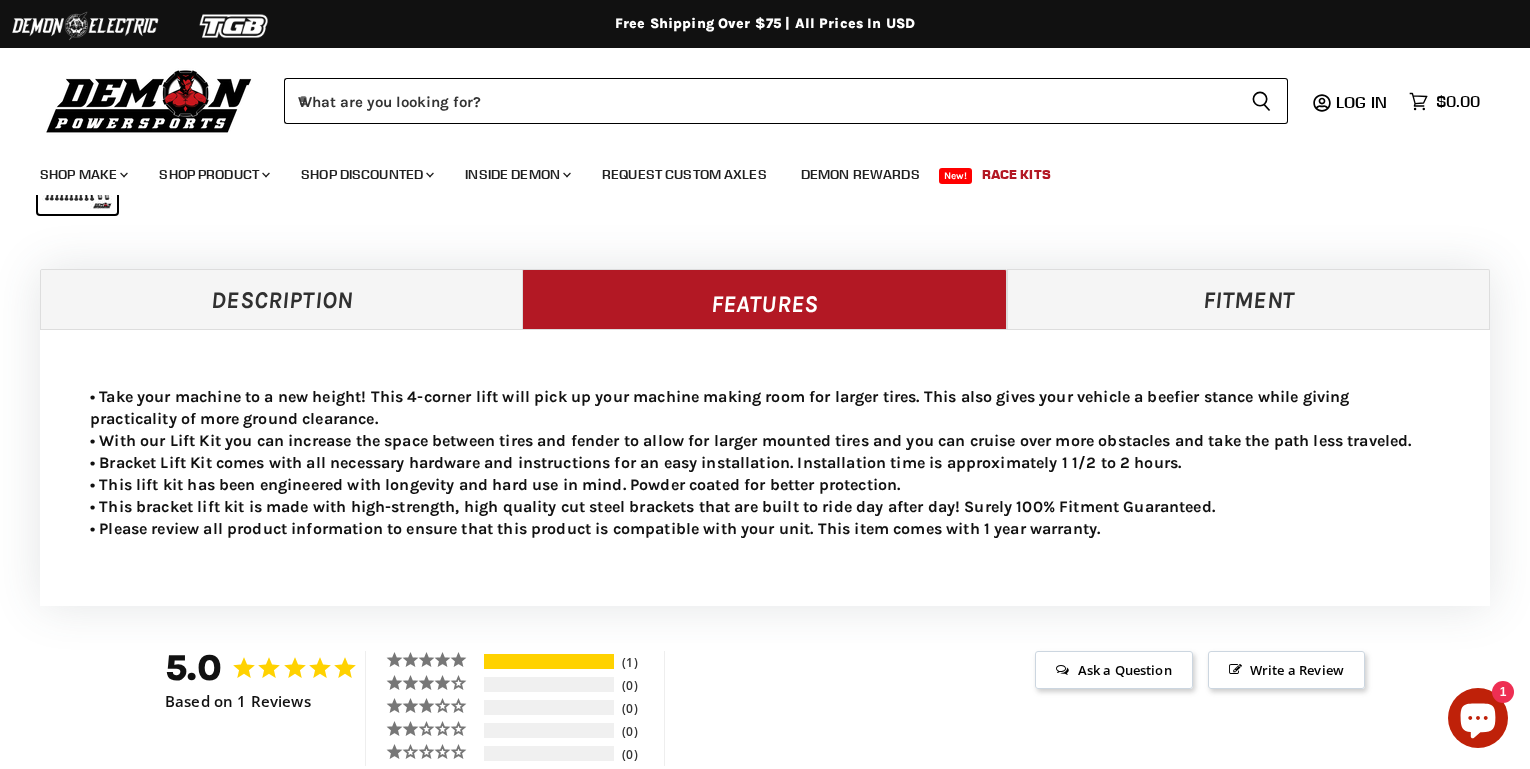 click on "Fitment" at bounding box center [1248, 299] 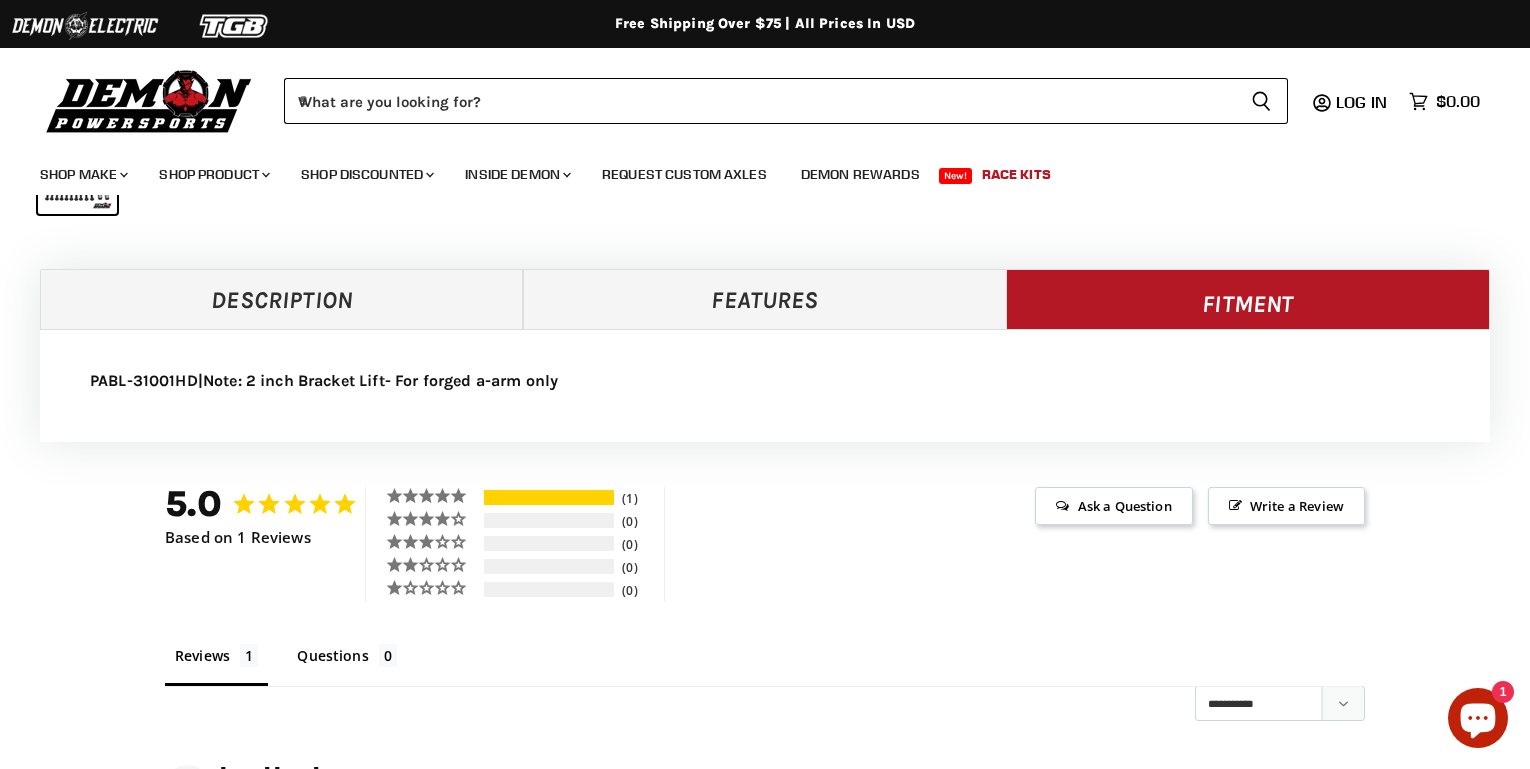 click on "Description" at bounding box center (281, 299) 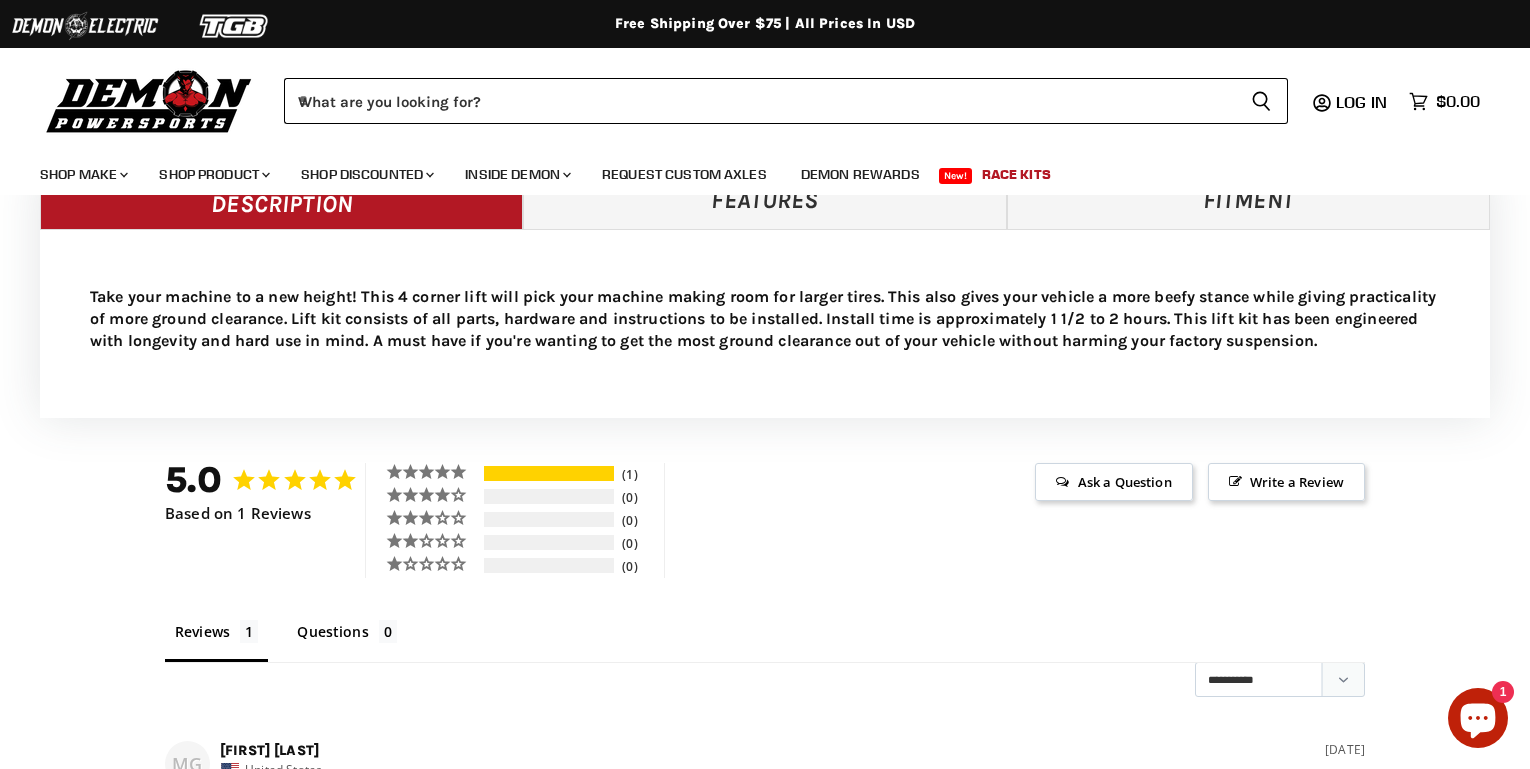 scroll, scrollTop: 1100, scrollLeft: 0, axis: vertical 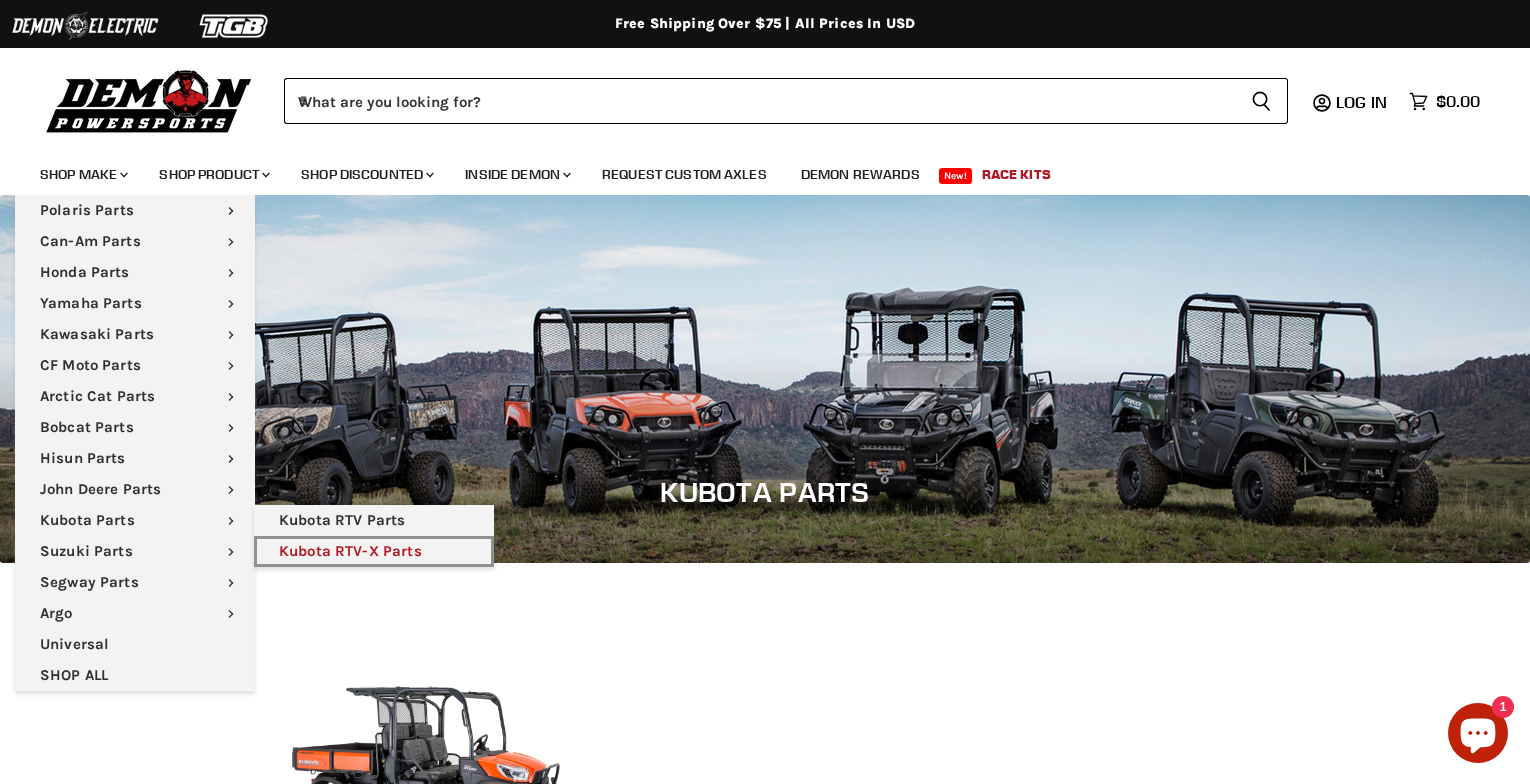 click on "Kubota RTV-X Parts" at bounding box center [374, 551] 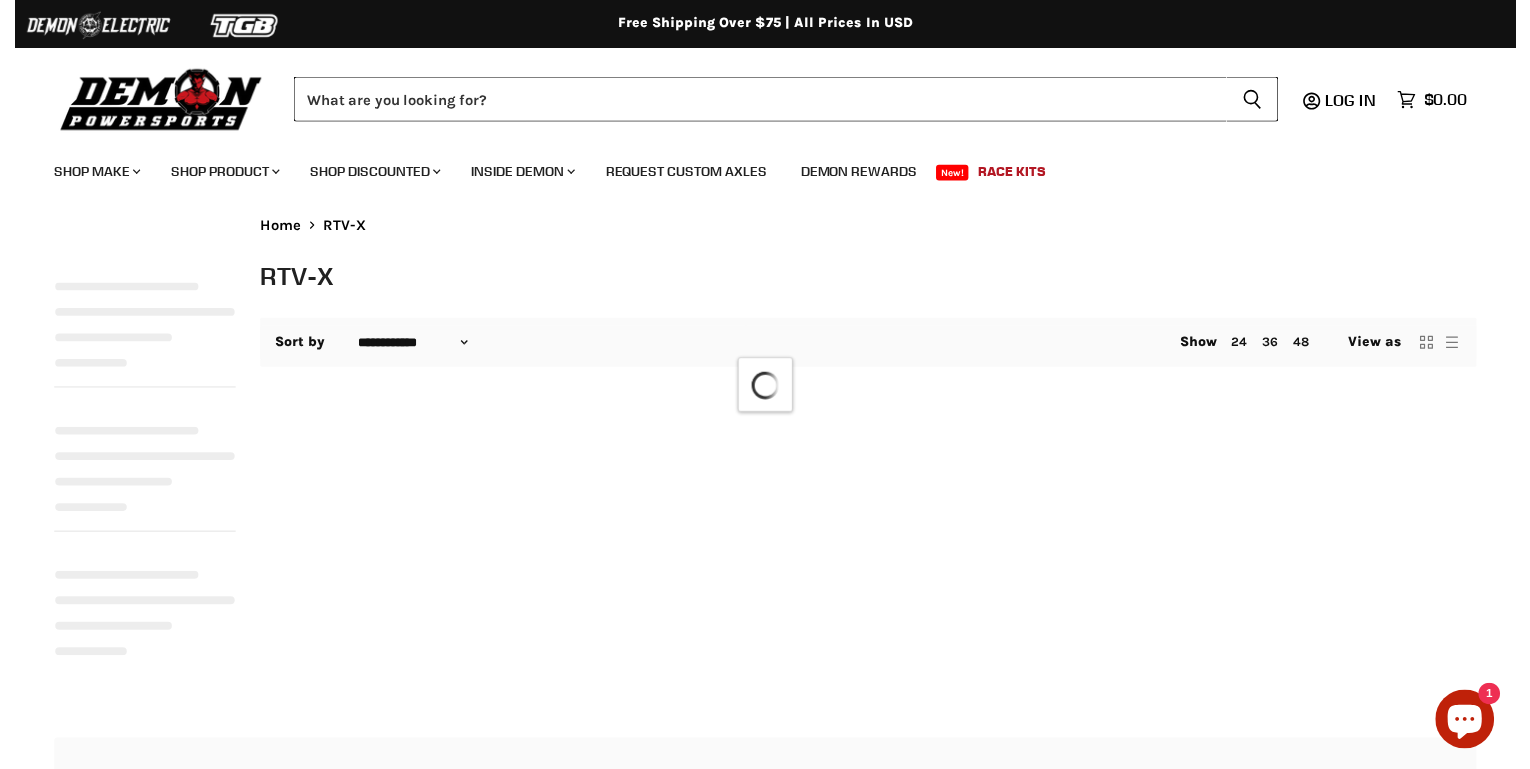 scroll, scrollTop: 0, scrollLeft: 0, axis: both 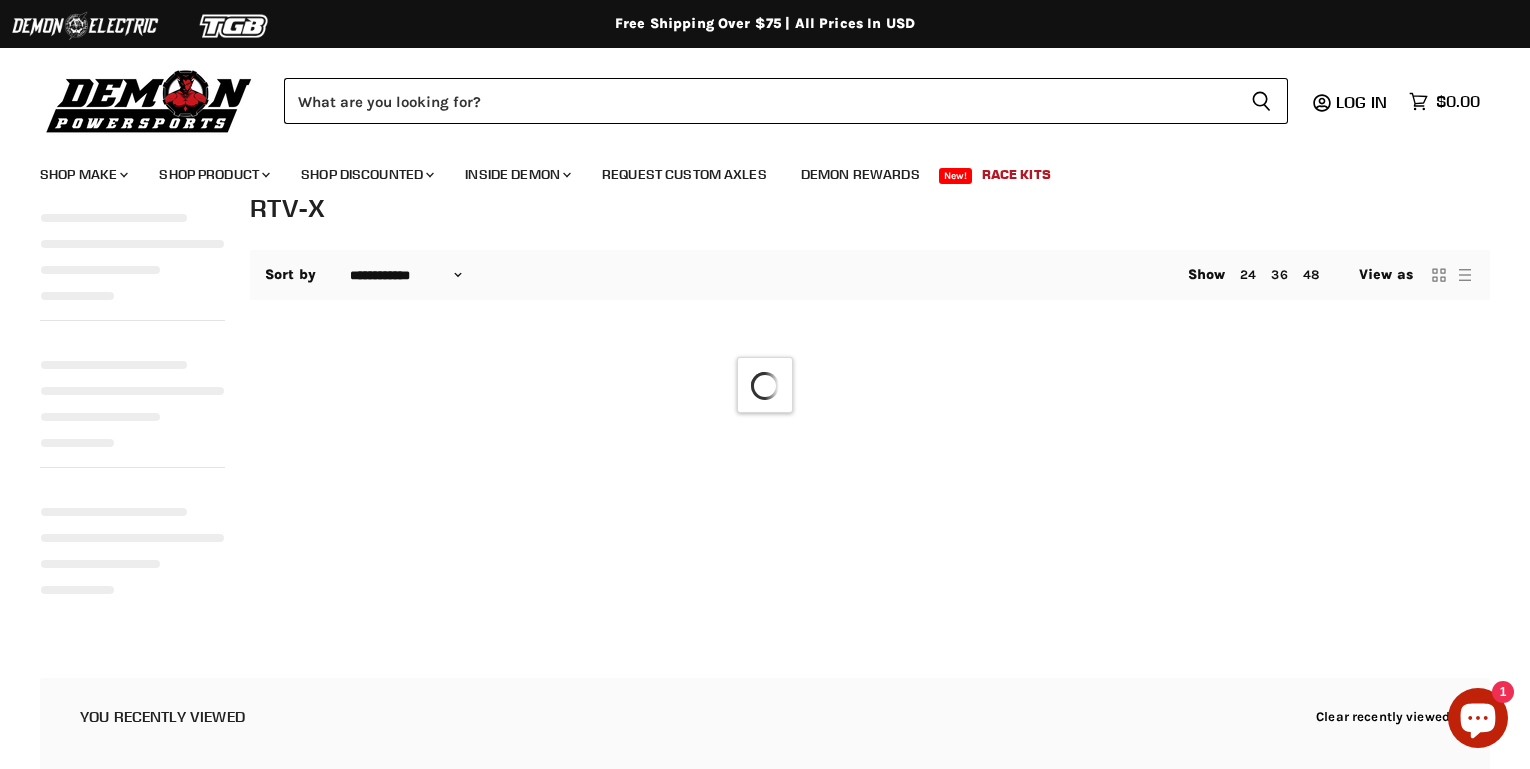 select on "**********" 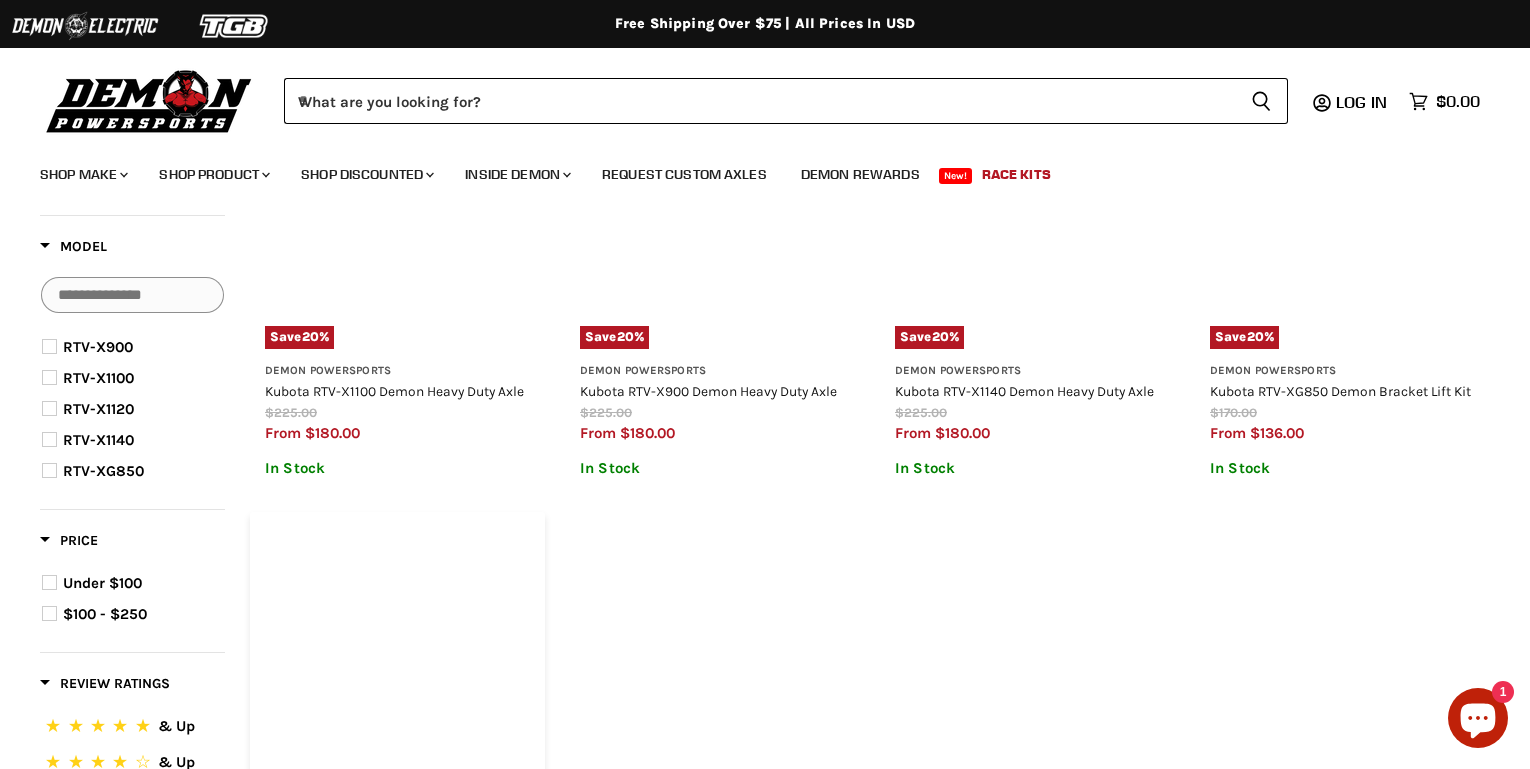 scroll, scrollTop: 0, scrollLeft: 0, axis: both 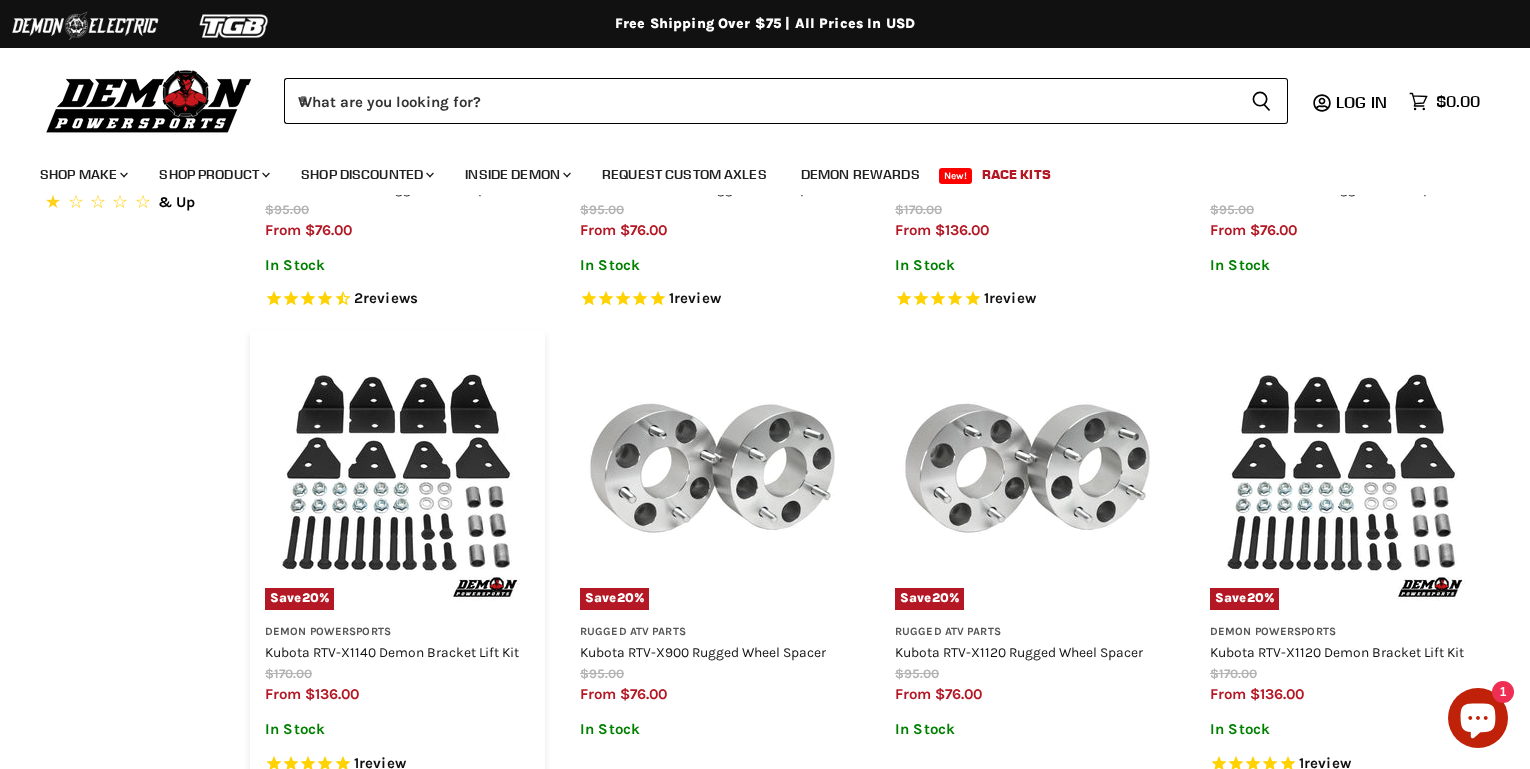 click at bounding box center [397, 477] 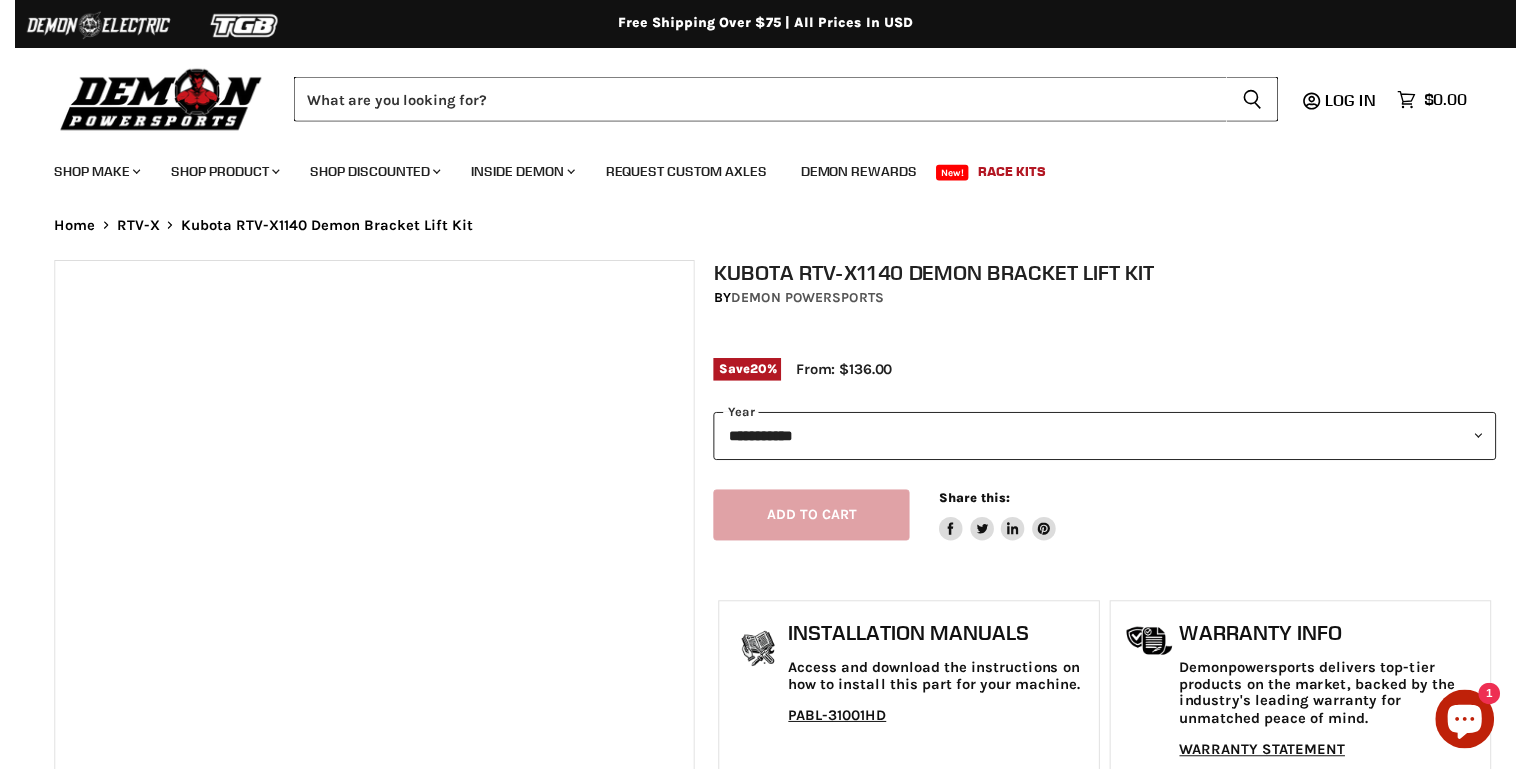 scroll, scrollTop: 0, scrollLeft: 0, axis: both 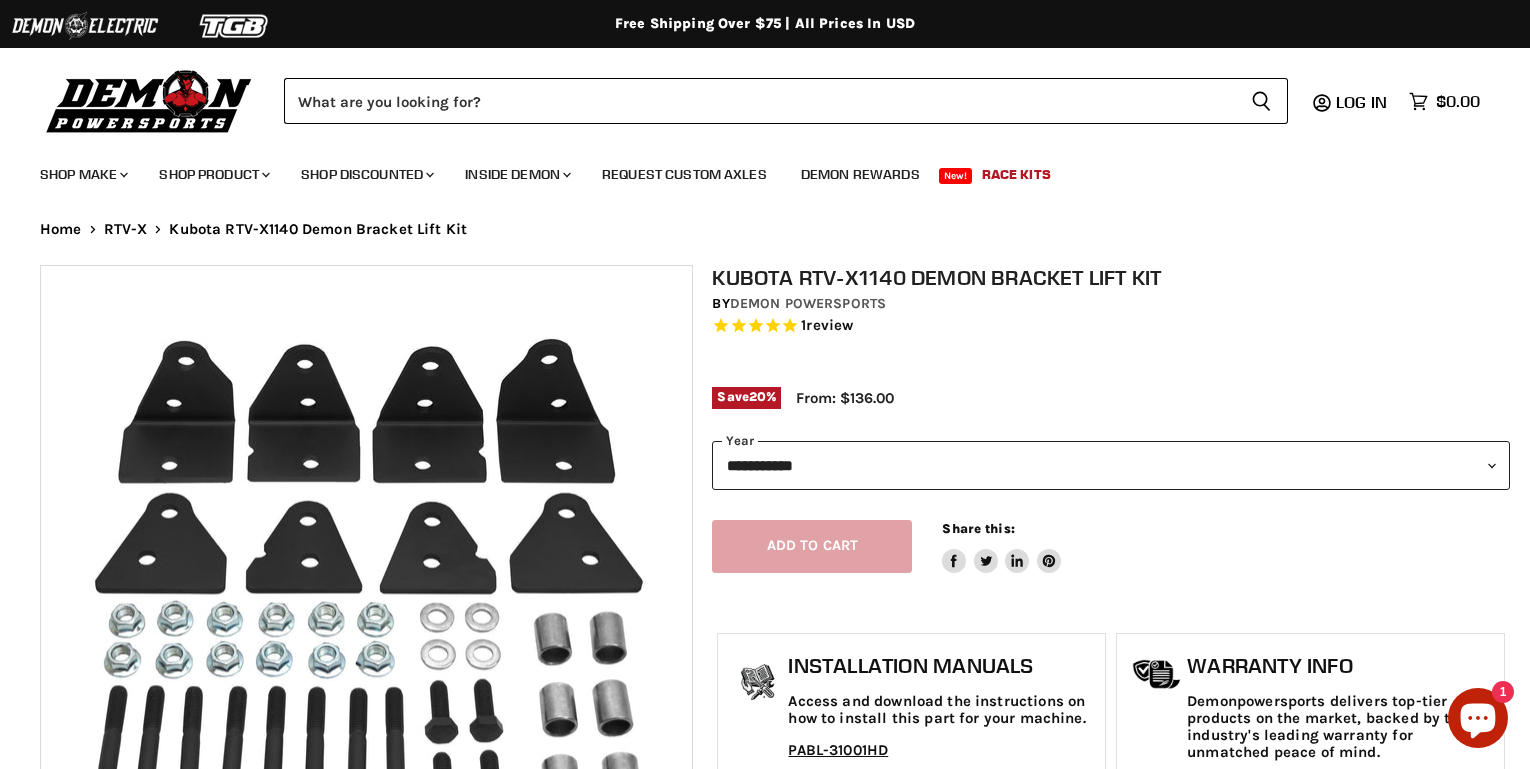select on "******" 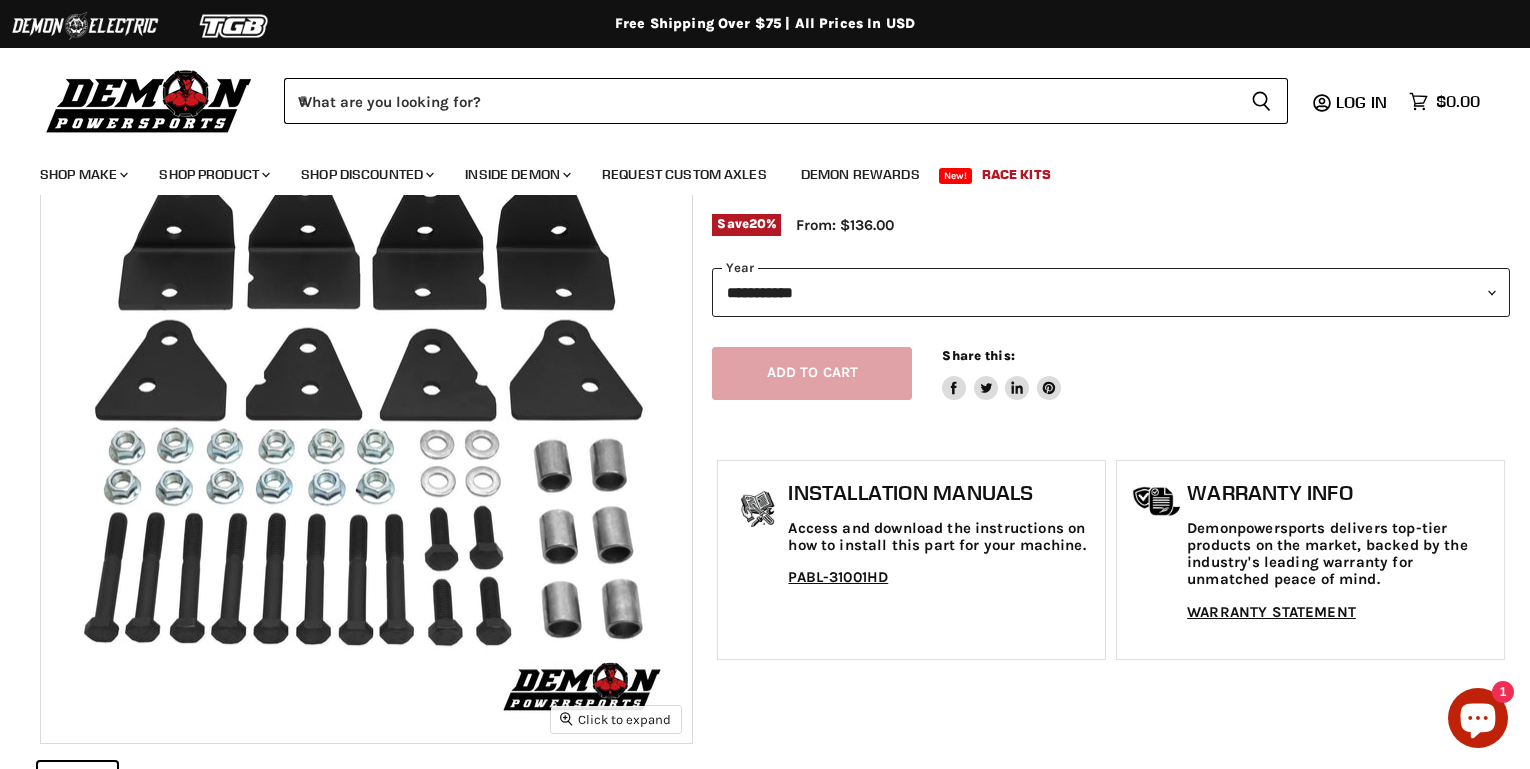 scroll, scrollTop: 400, scrollLeft: 0, axis: vertical 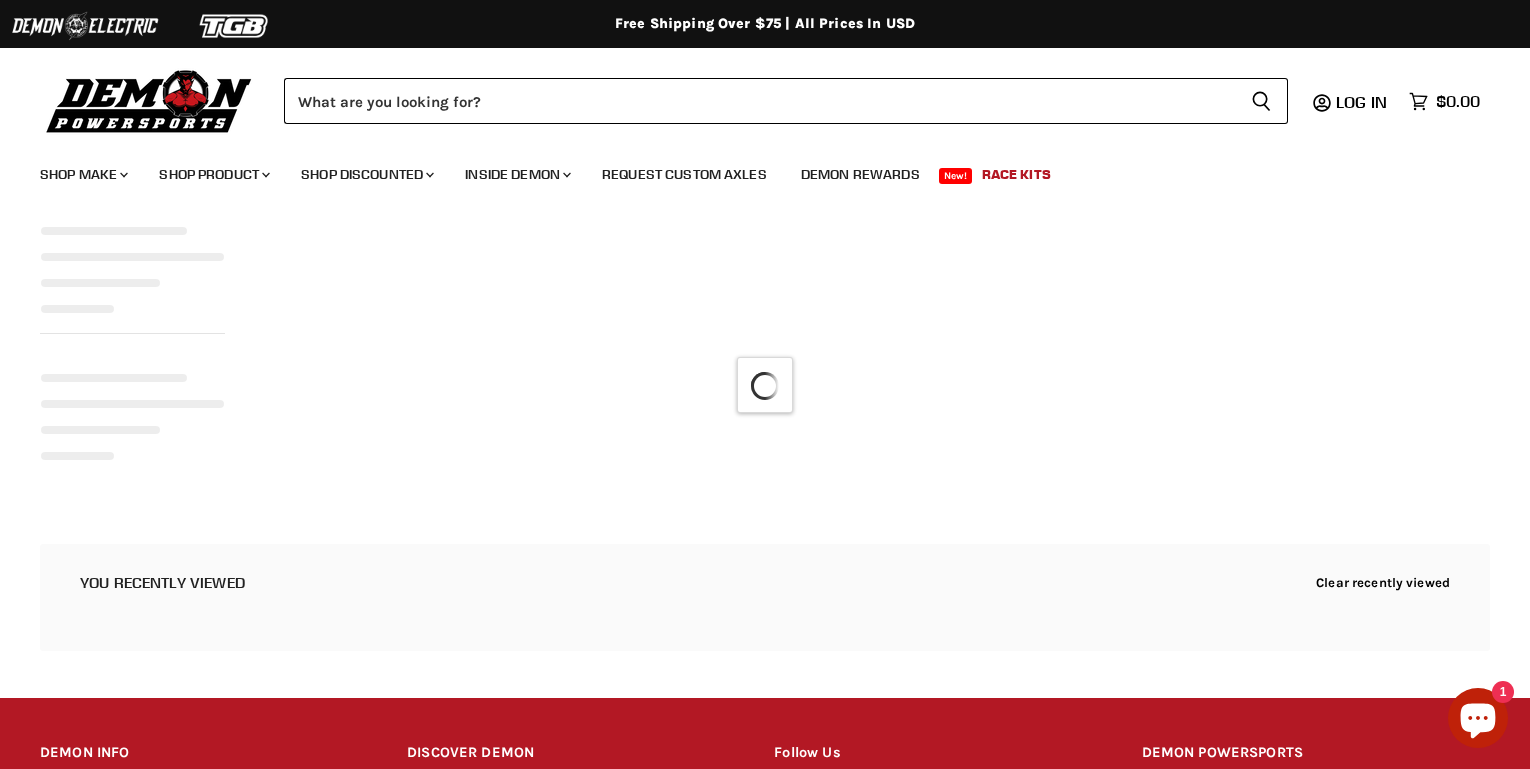 select on "**********" 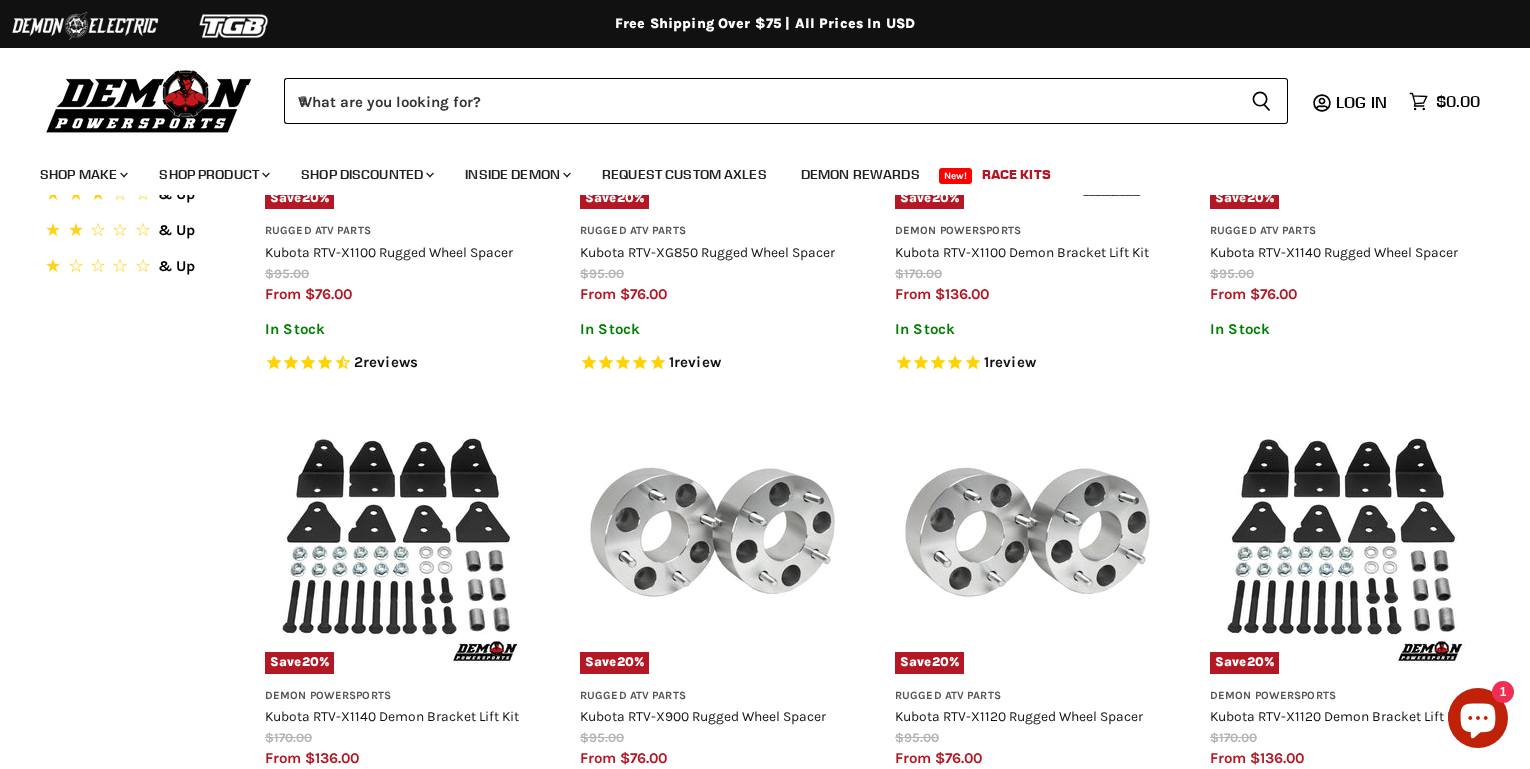 scroll, scrollTop: 0, scrollLeft: 0, axis: both 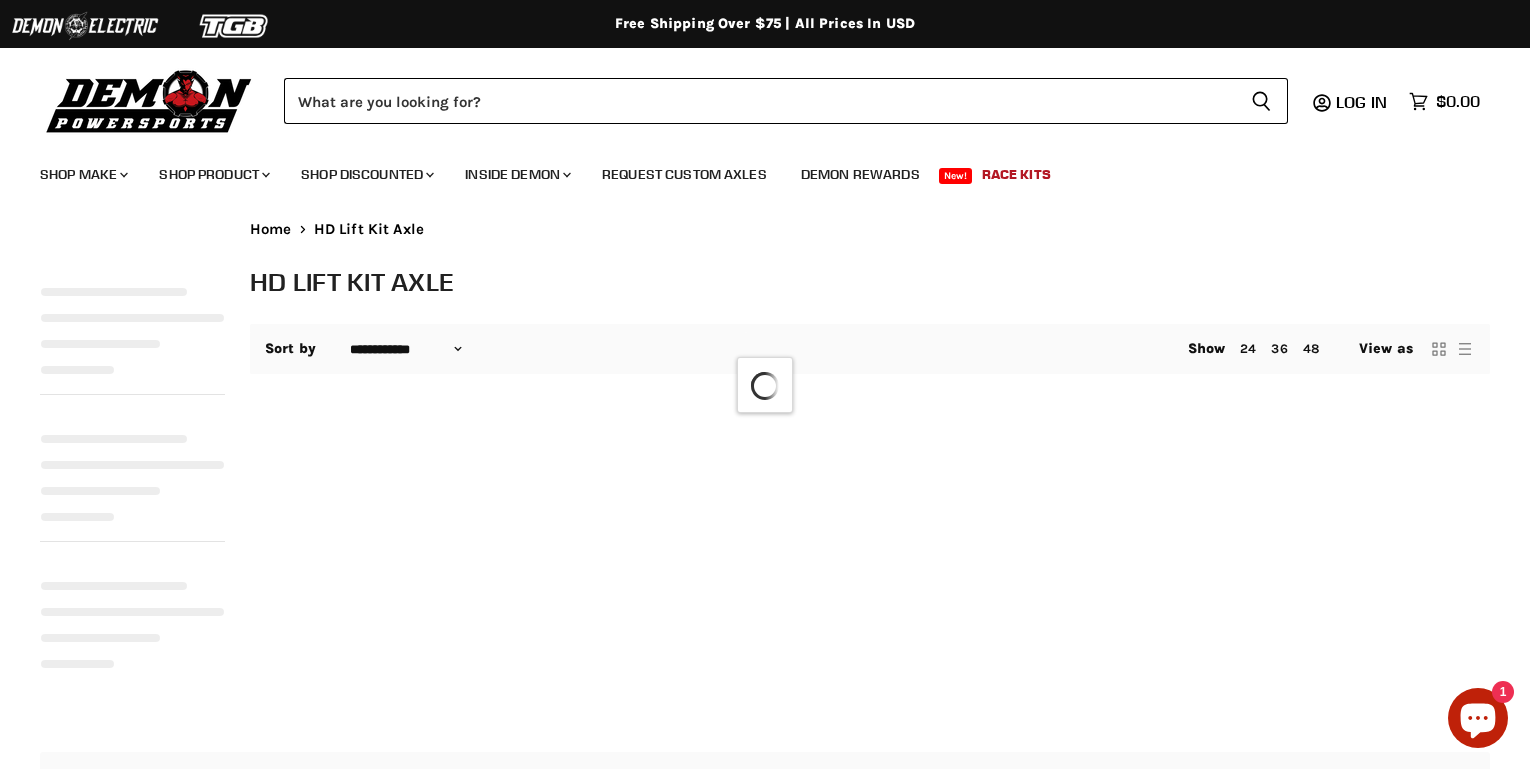 select on "**********" 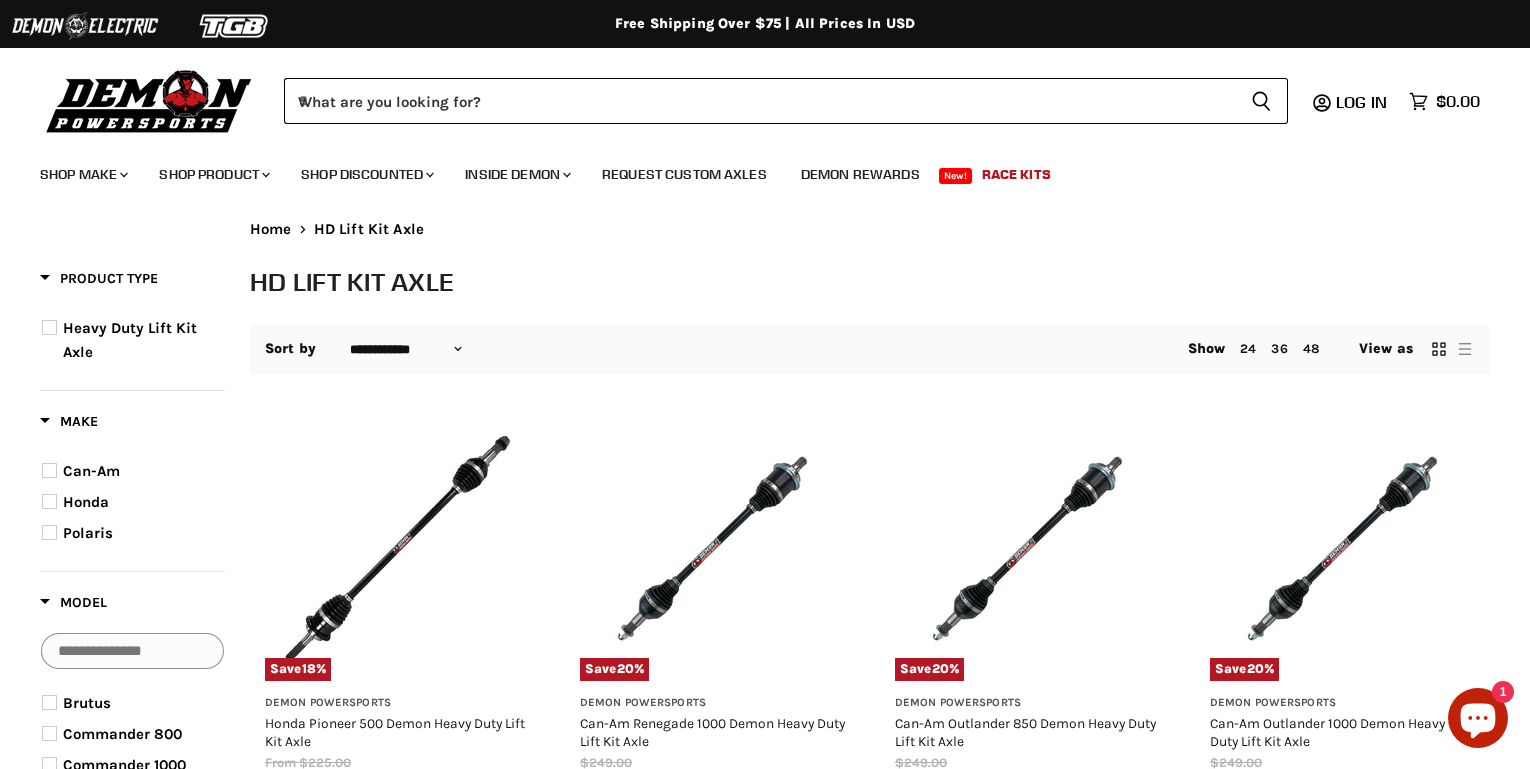 scroll, scrollTop: 0, scrollLeft: 0, axis: both 